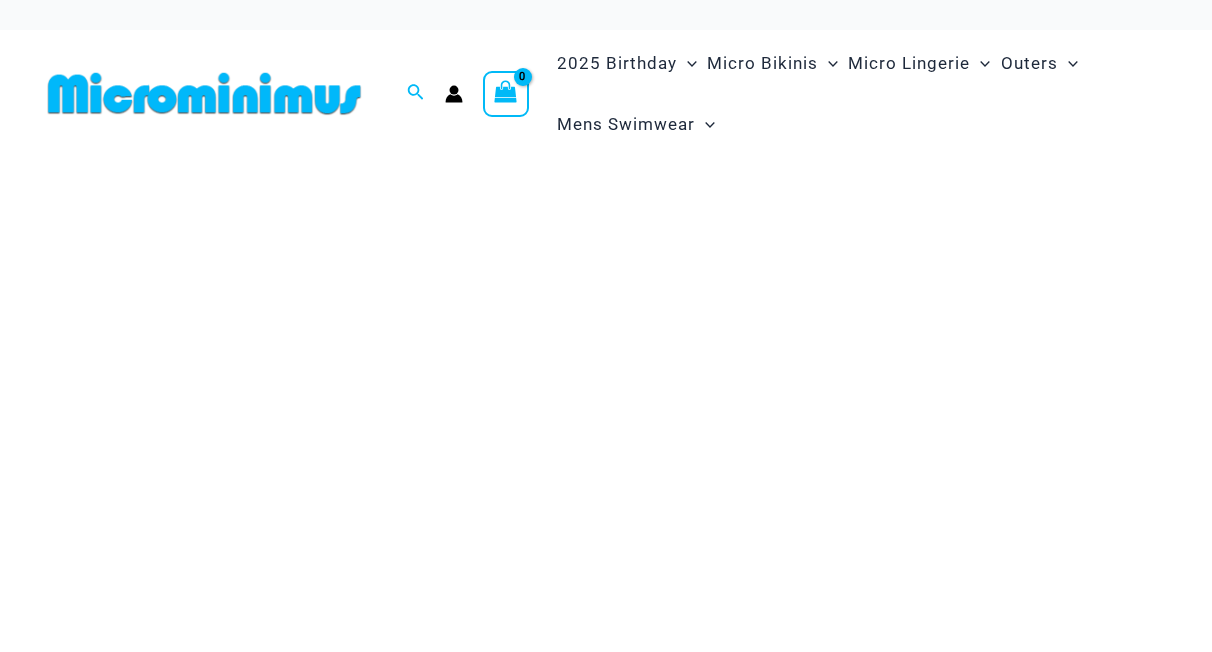 scroll, scrollTop: 0, scrollLeft: 0, axis: both 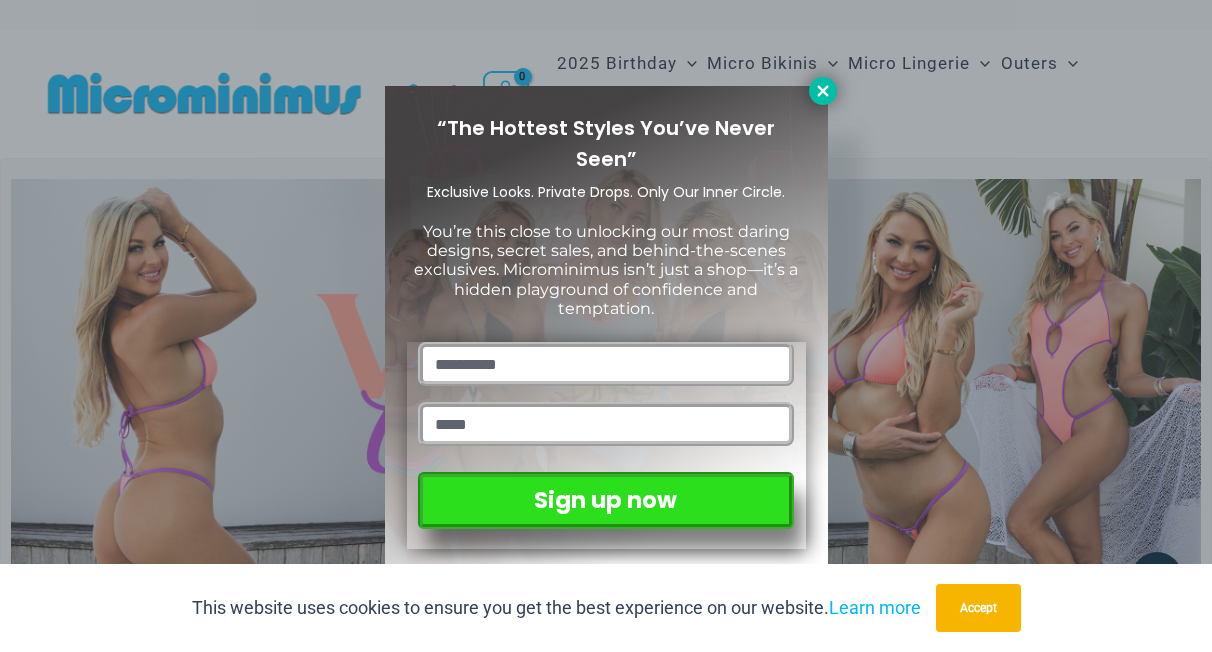 click 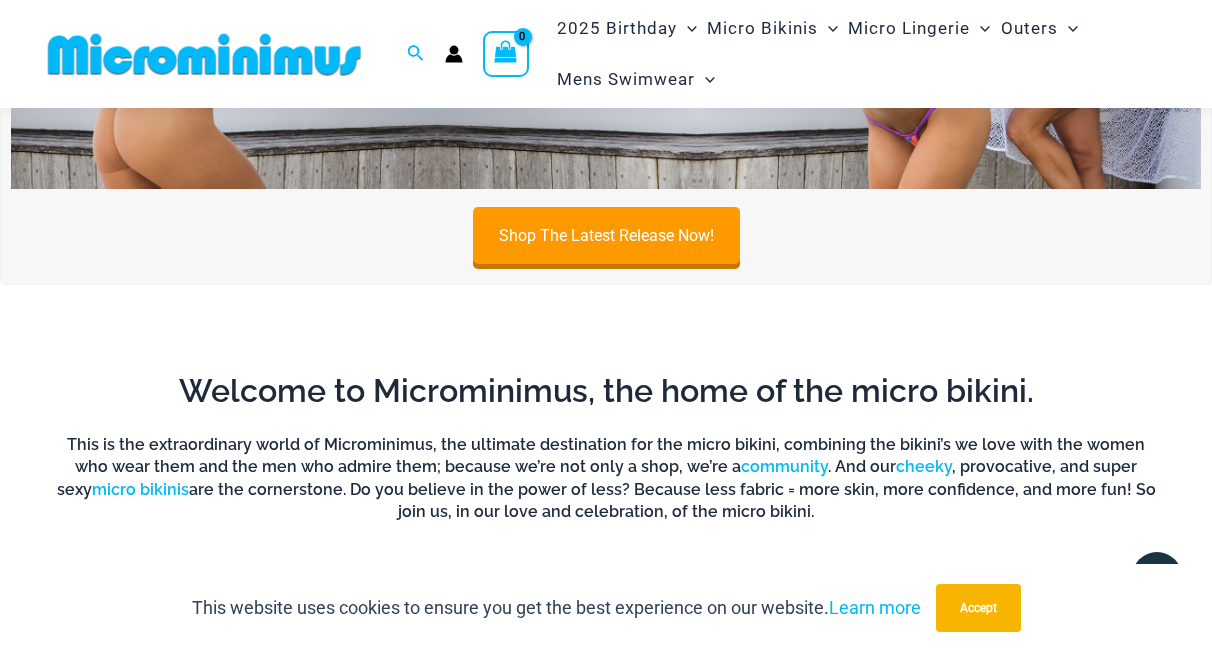 scroll, scrollTop: 378, scrollLeft: 0, axis: vertical 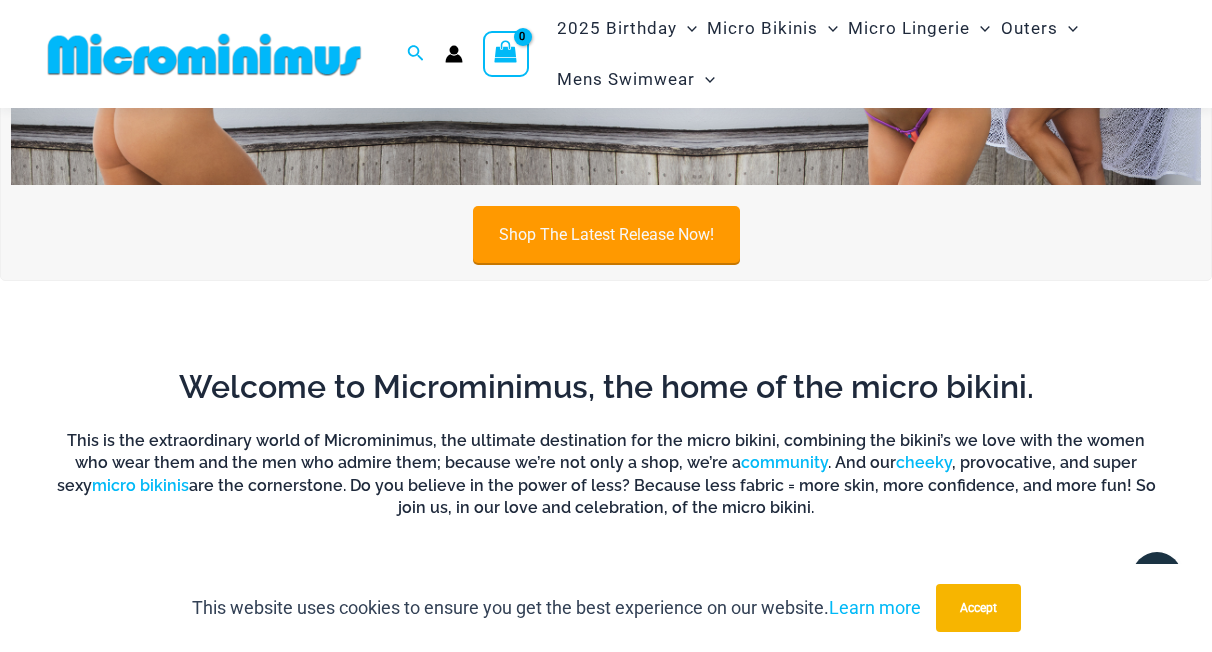 click on "Shop The Latest Release Now!" at bounding box center [606, 234] 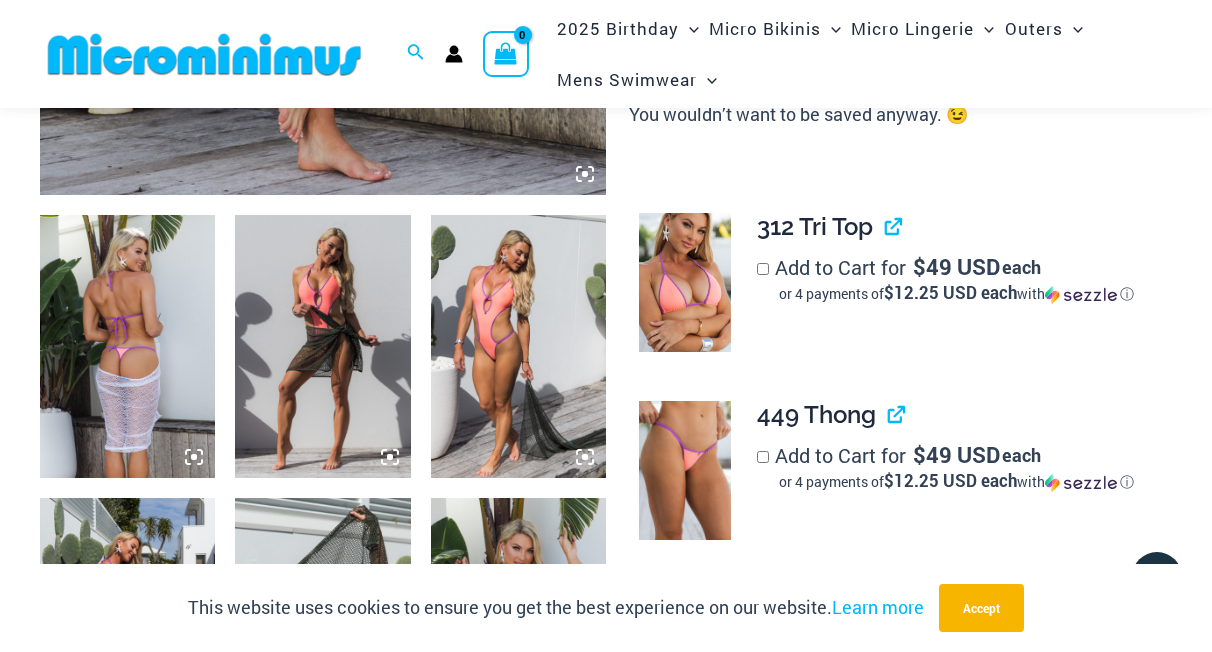 scroll, scrollTop: 883, scrollLeft: 0, axis: vertical 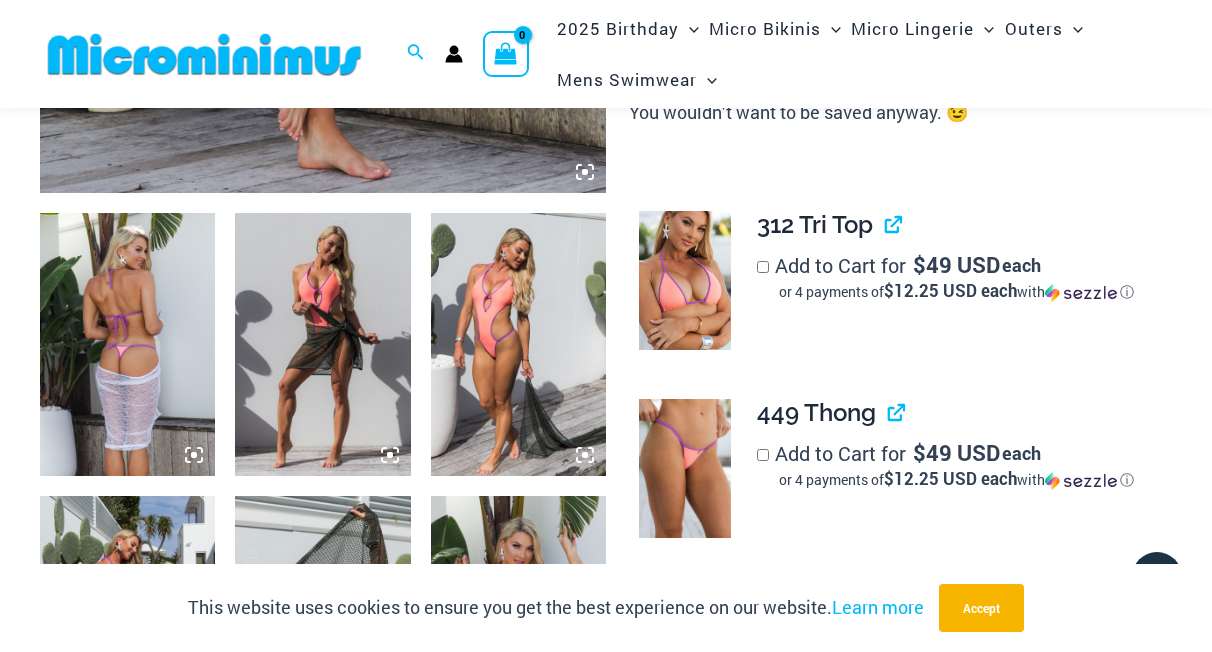 click at bounding box center (323, -232) 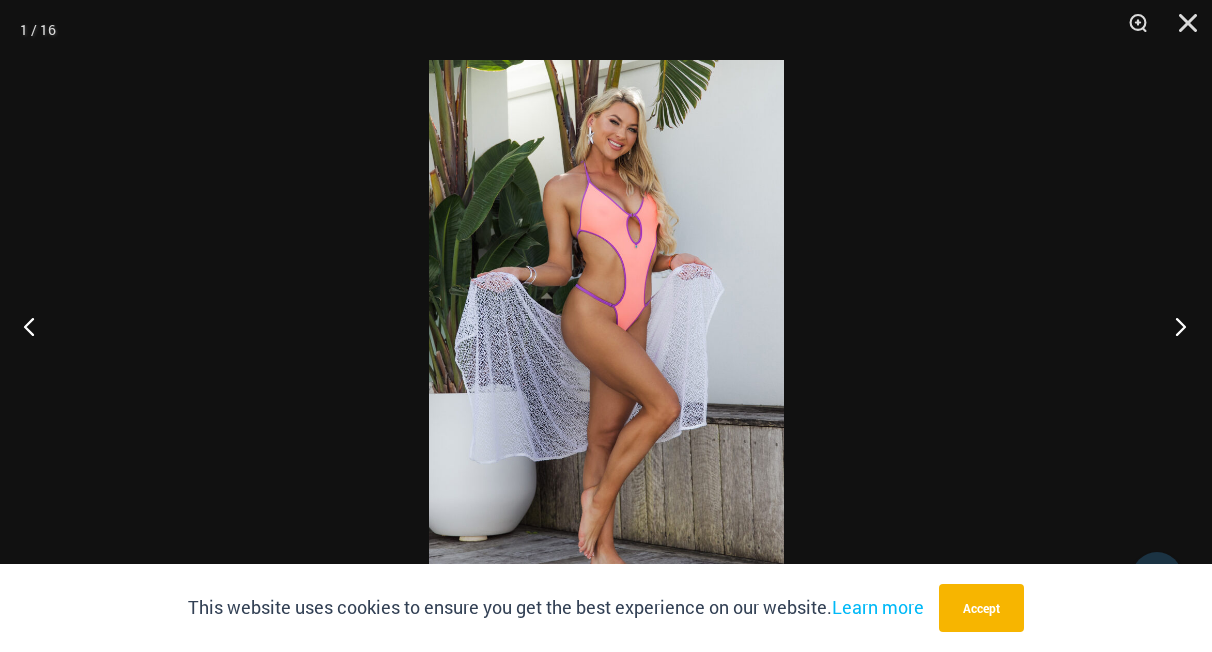 click at bounding box center [1174, 326] 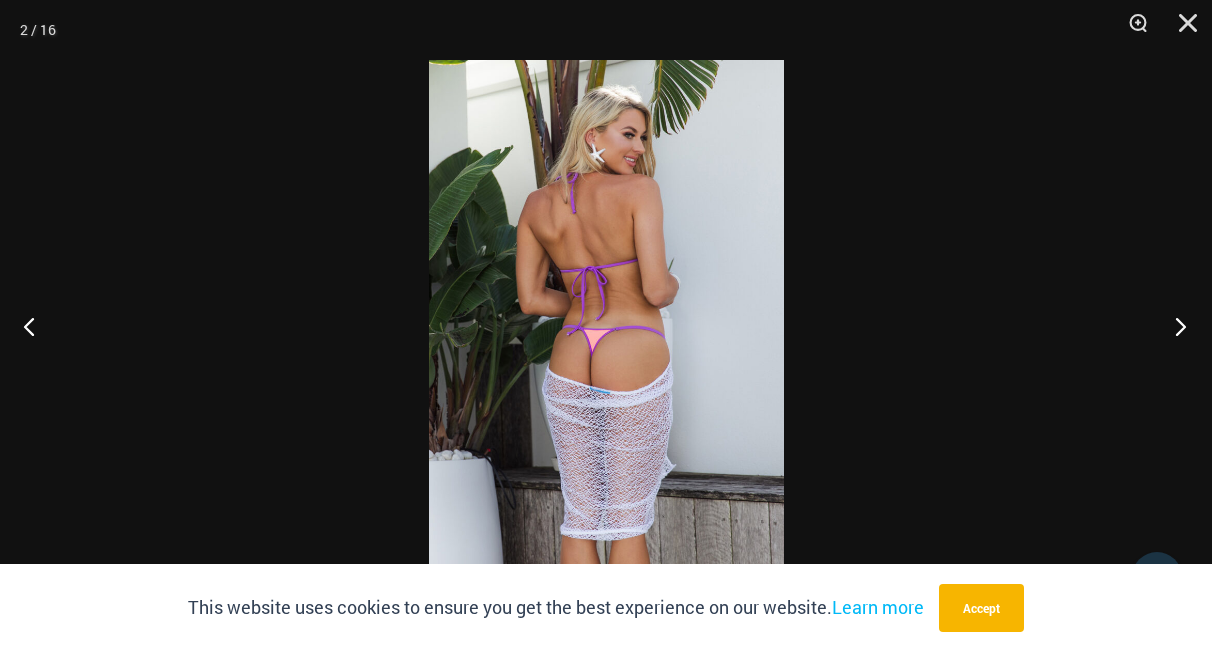 click at bounding box center [1174, 326] 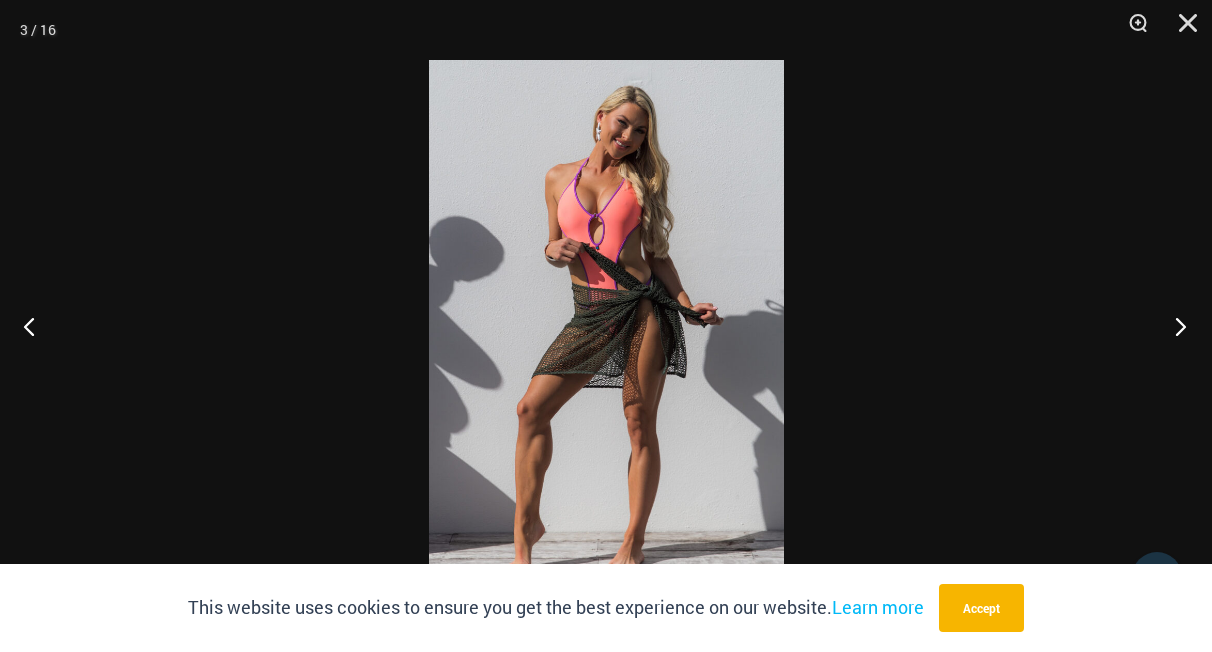 click at bounding box center (1174, 326) 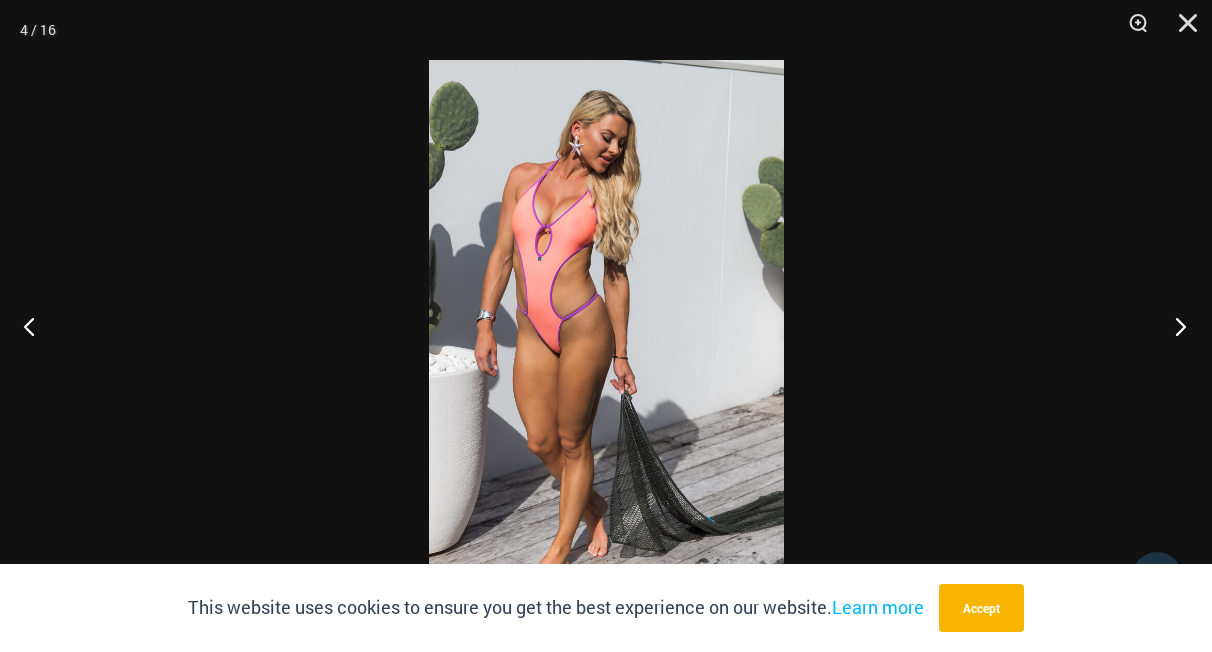 click at bounding box center [1174, 326] 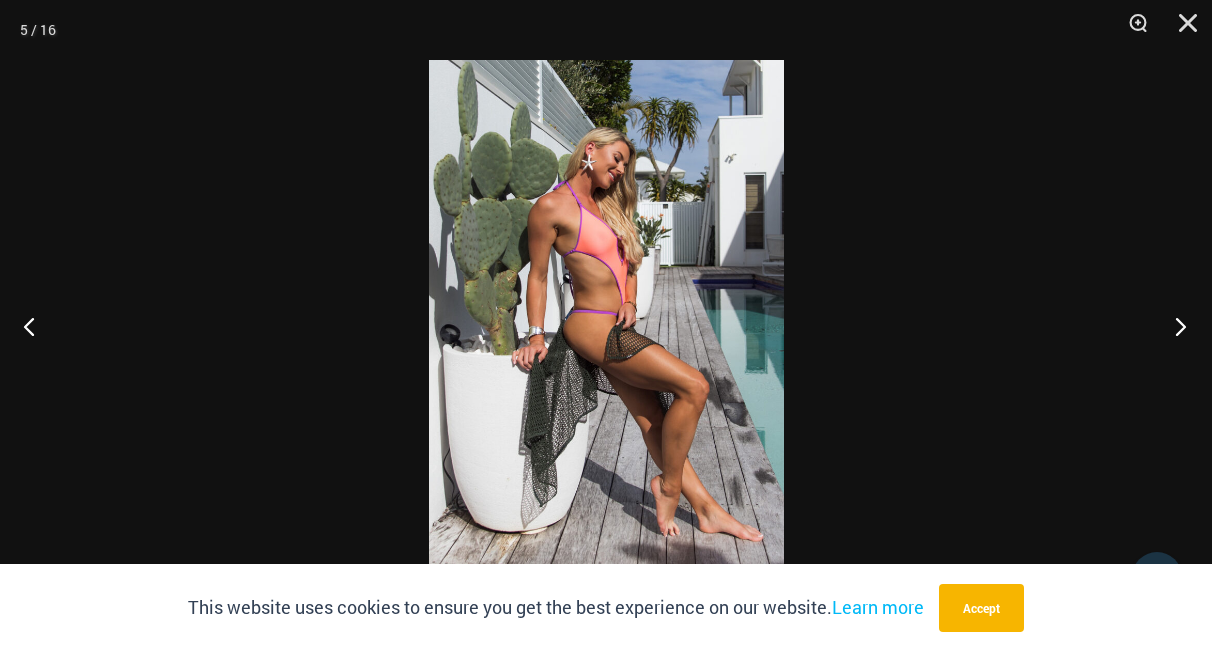 click at bounding box center [1174, 326] 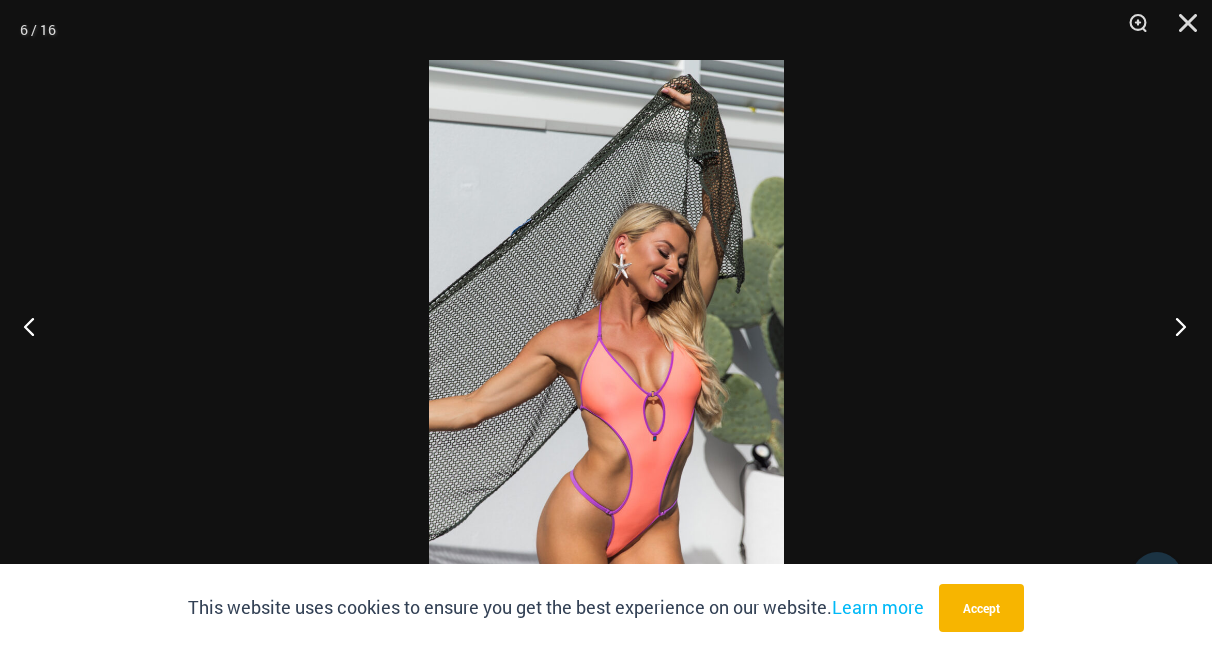 click at bounding box center [1174, 326] 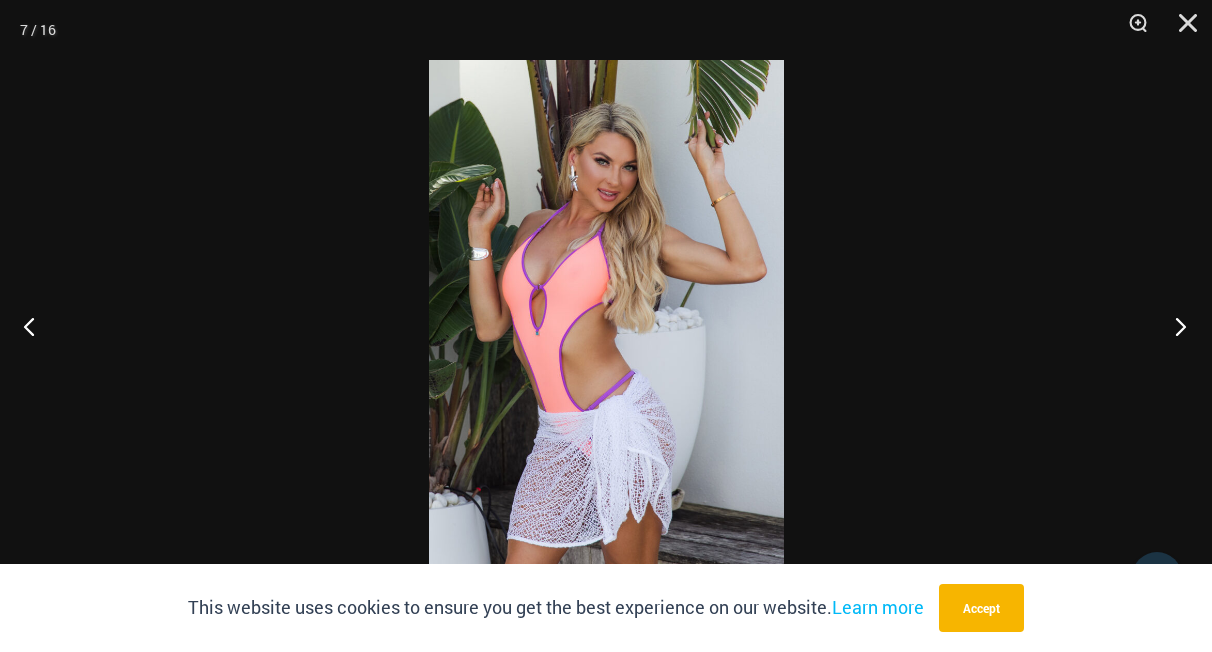 click at bounding box center (1174, 326) 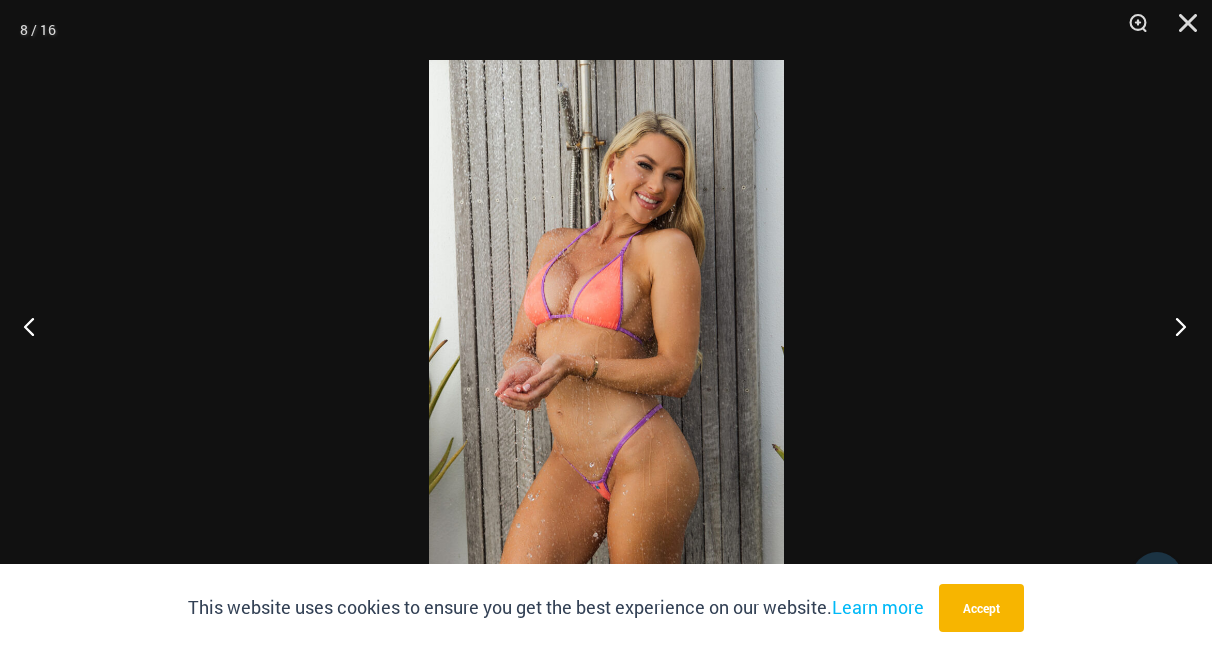click at bounding box center (1174, 326) 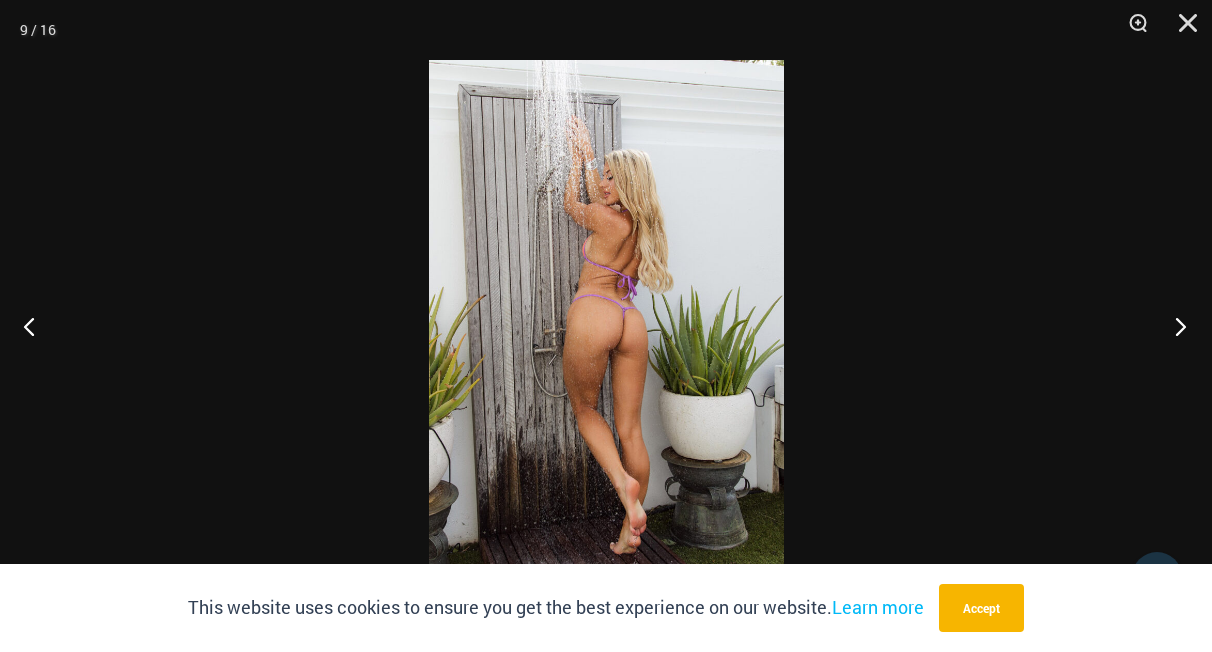 click at bounding box center (1174, 326) 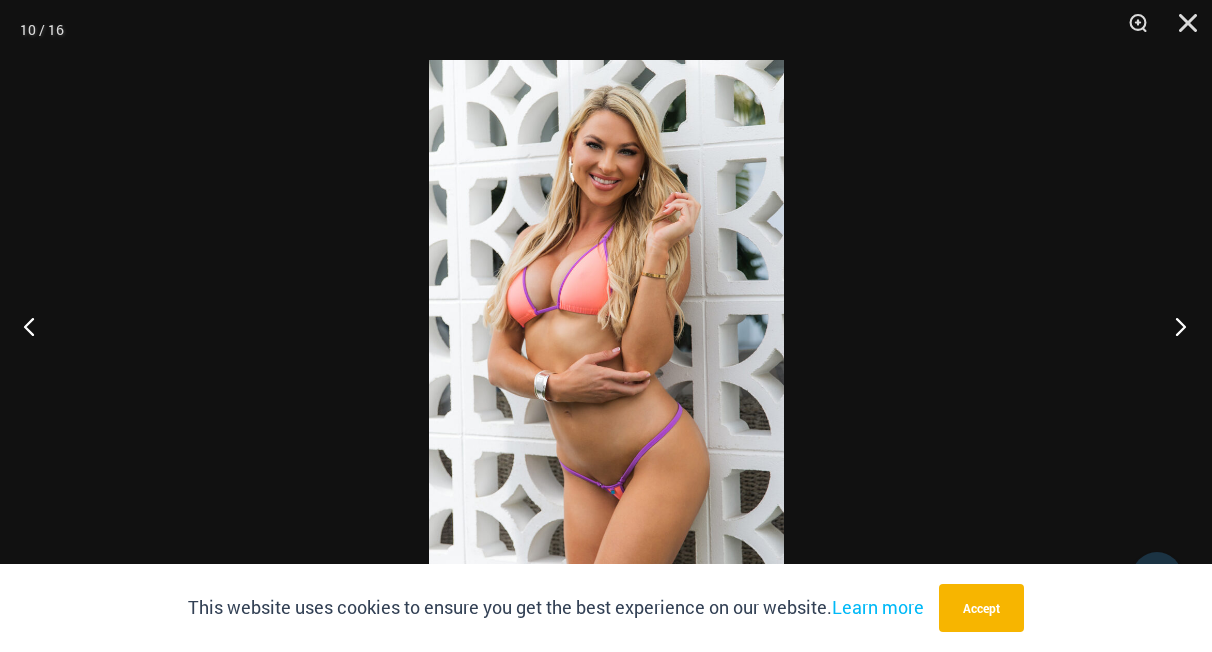 click at bounding box center (1174, 326) 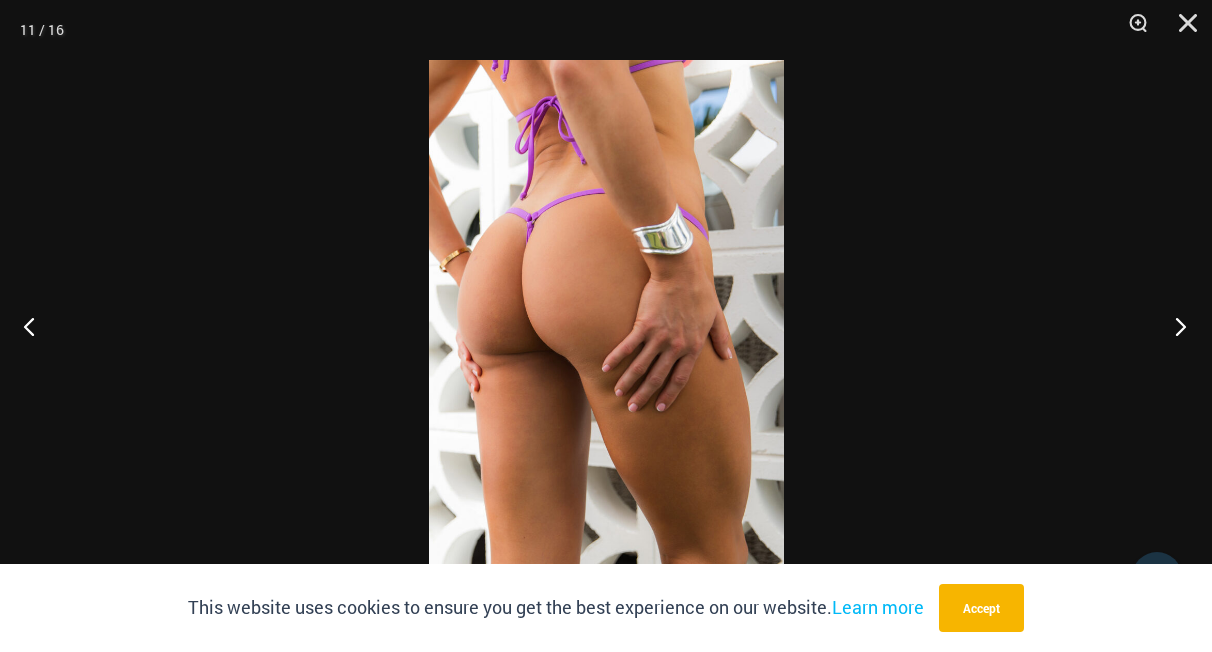 click at bounding box center (1174, 326) 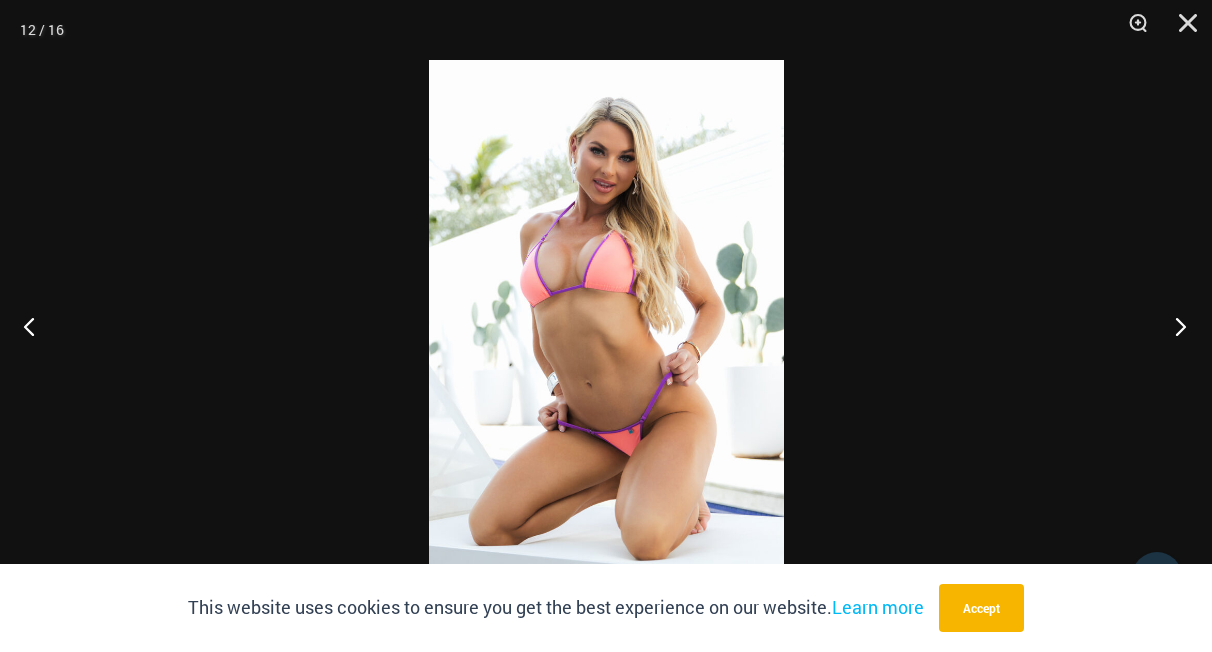 click at bounding box center (1174, 326) 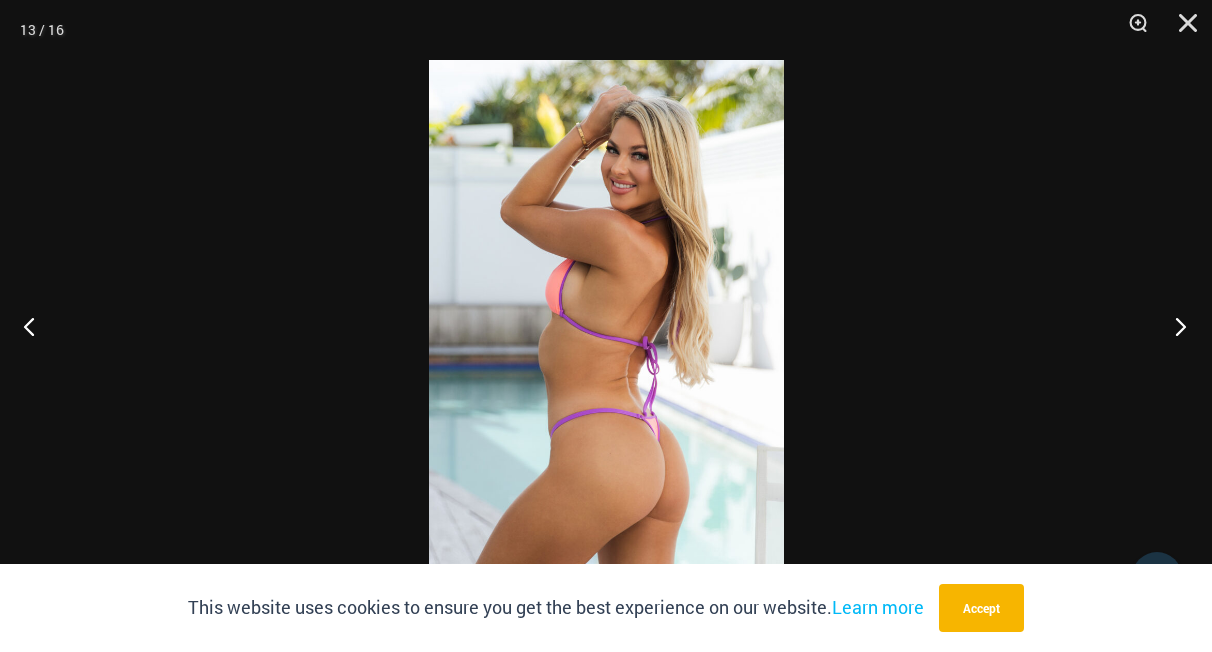 click at bounding box center (1174, 326) 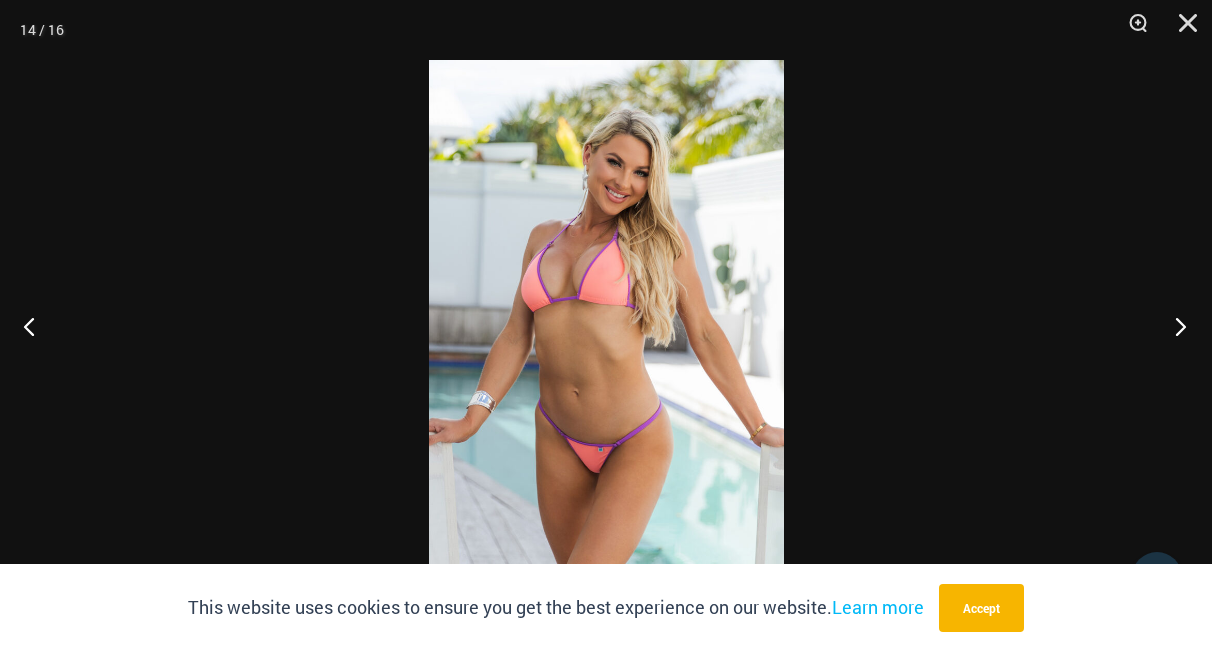 click at bounding box center (1174, 326) 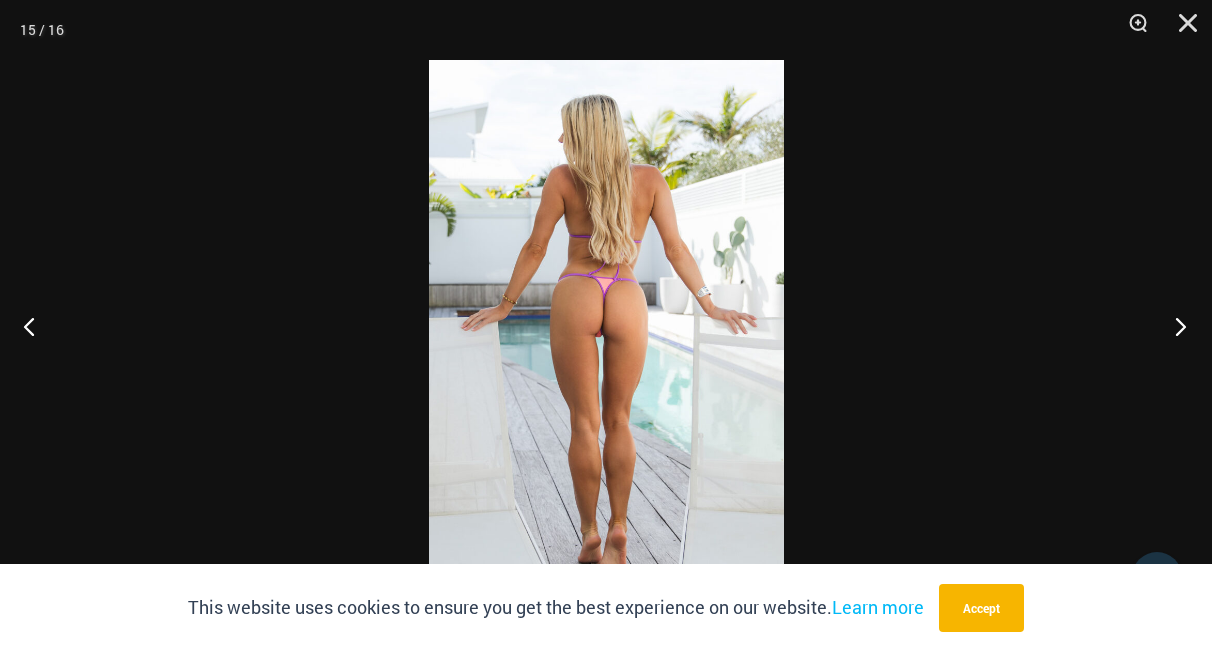 click at bounding box center [1174, 326] 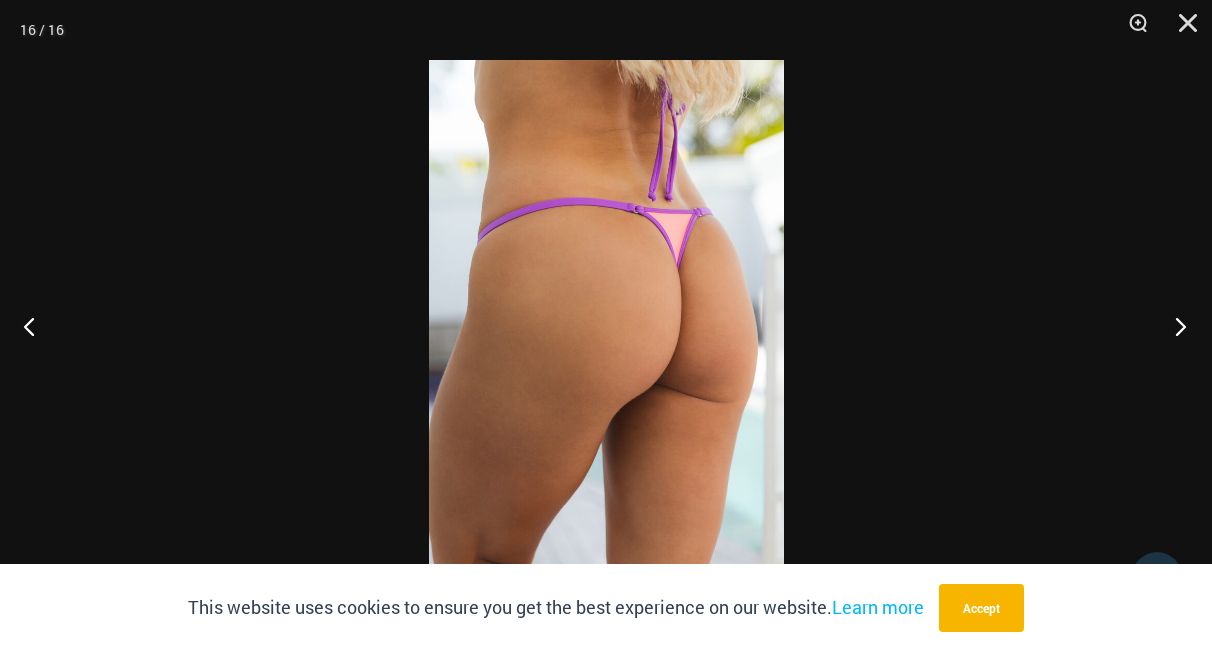 click at bounding box center [1174, 326] 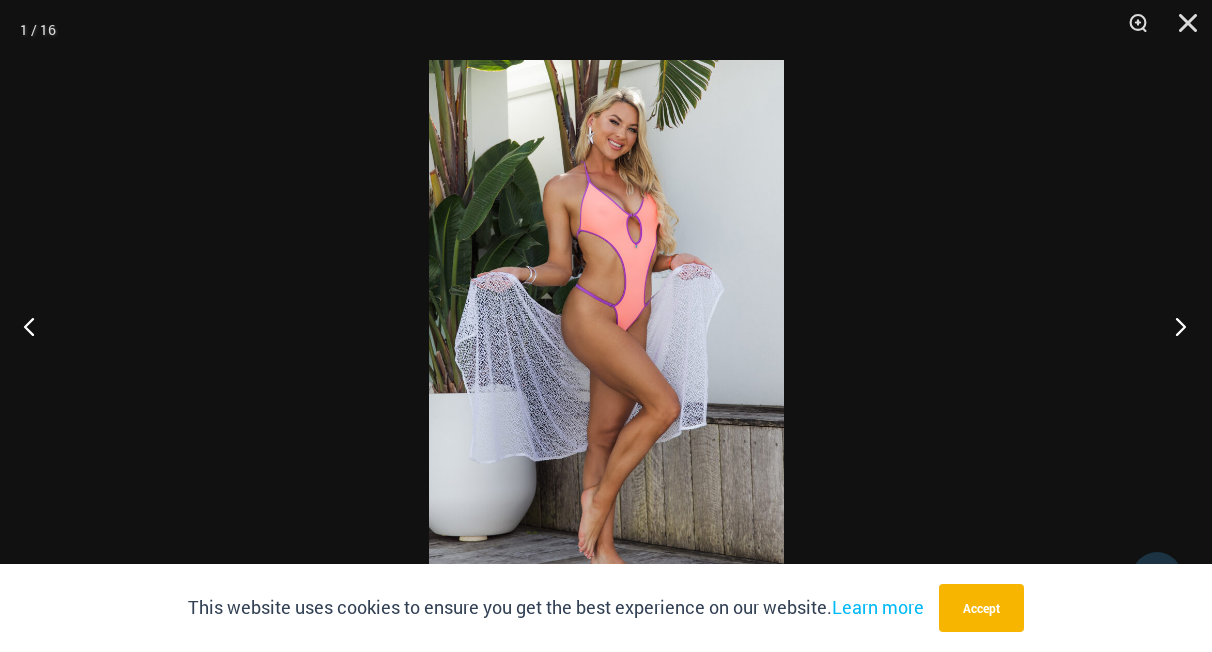 click at bounding box center [1174, 326] 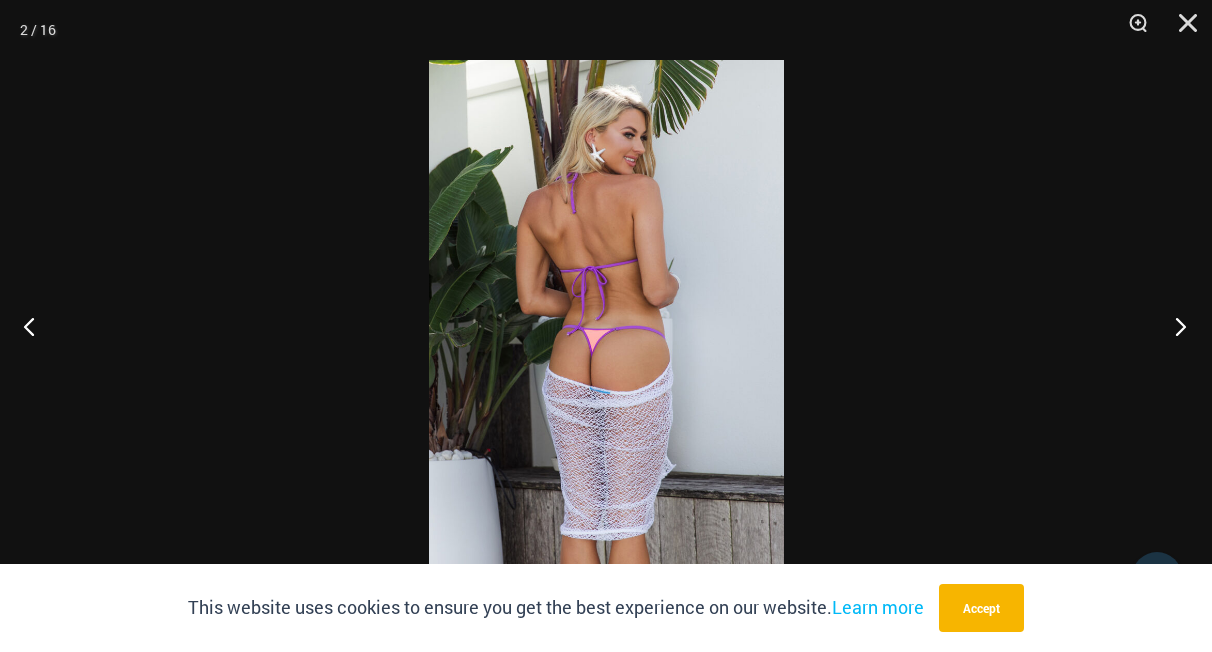 click at bounding box center (1174, 326) 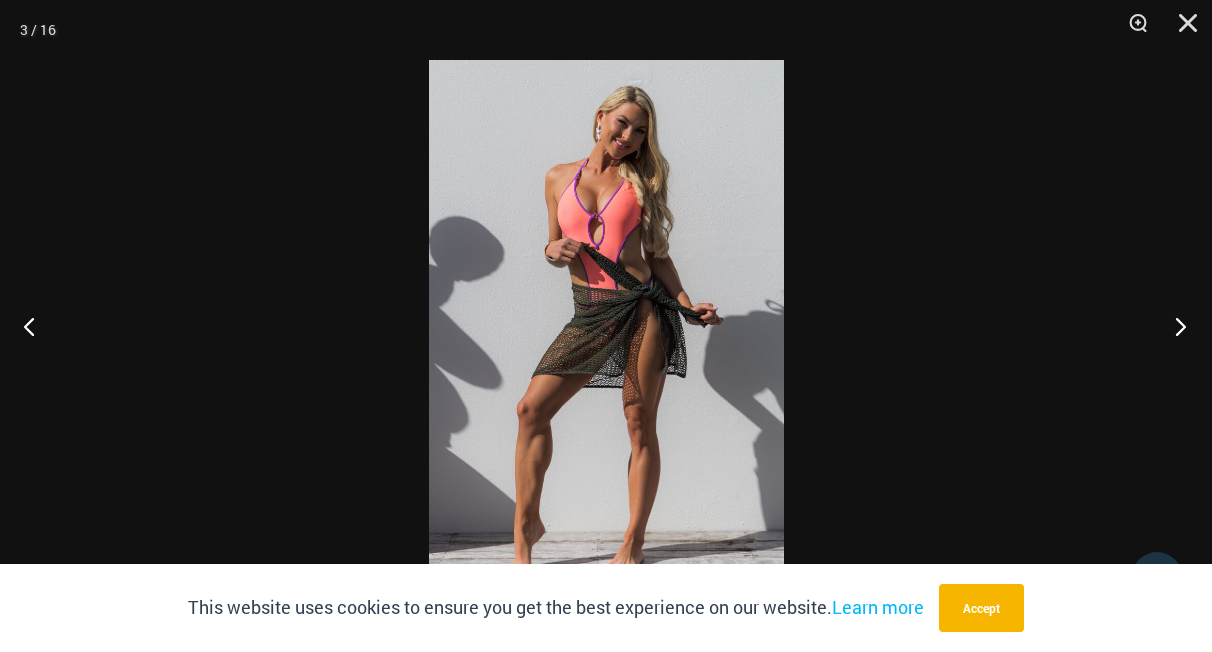 click at bounding box center [1174, 326] 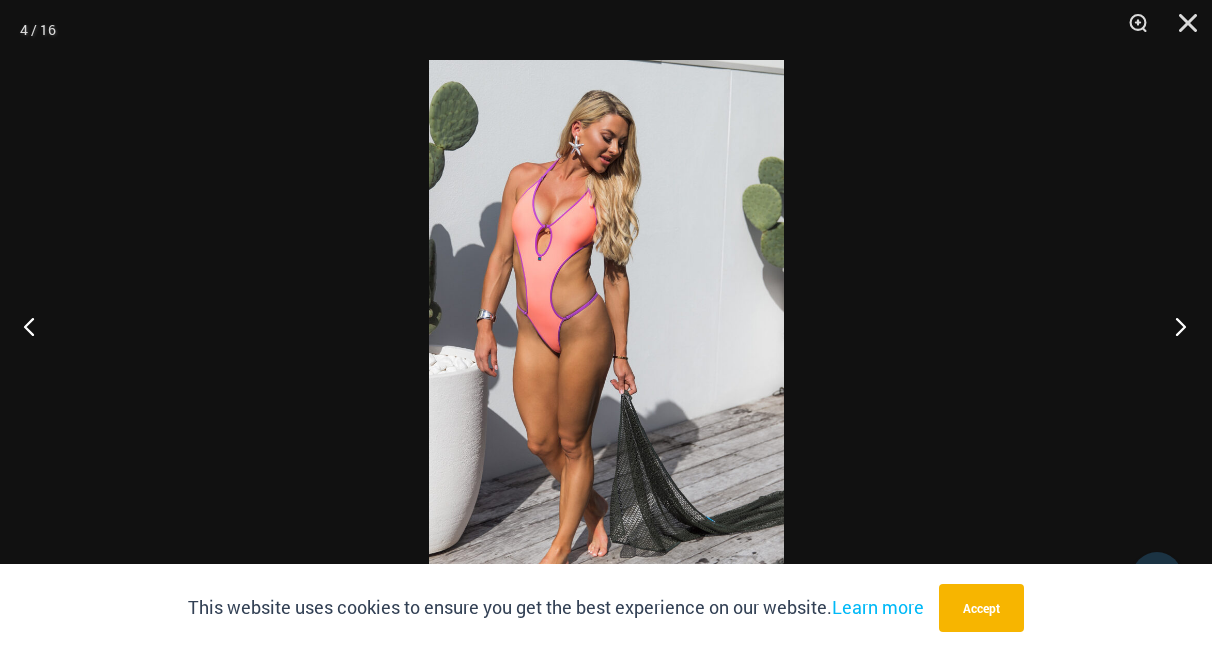 click at bounding box center (1174, 326) 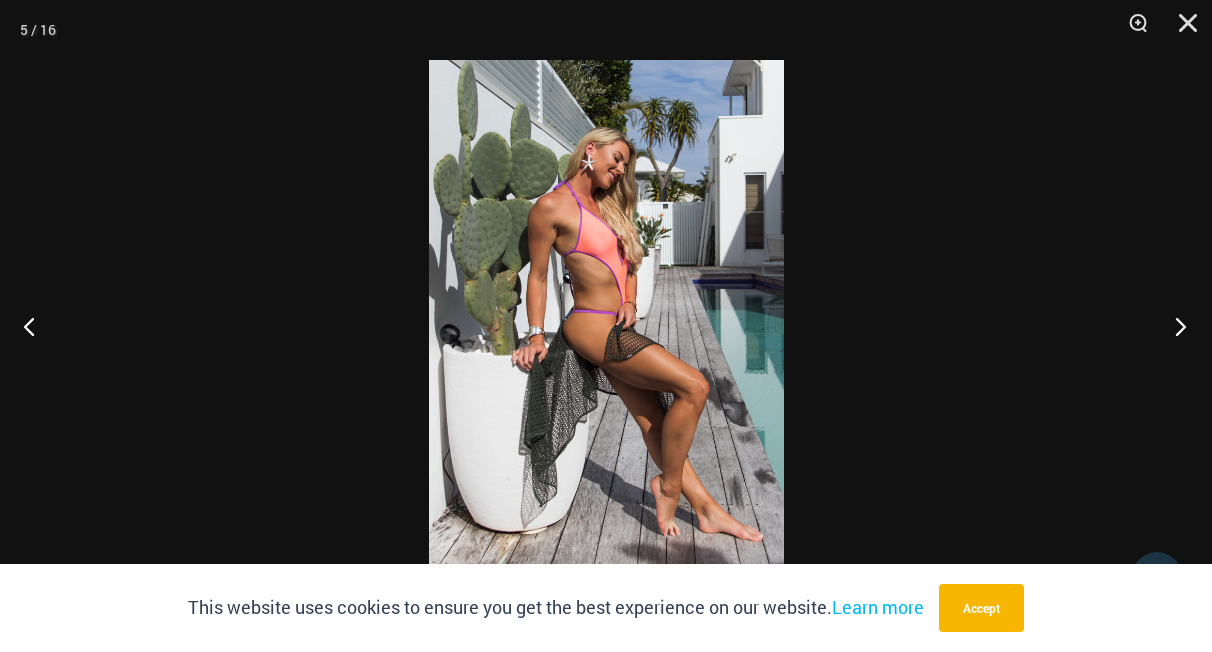 click at bounding box center [1174, 326] 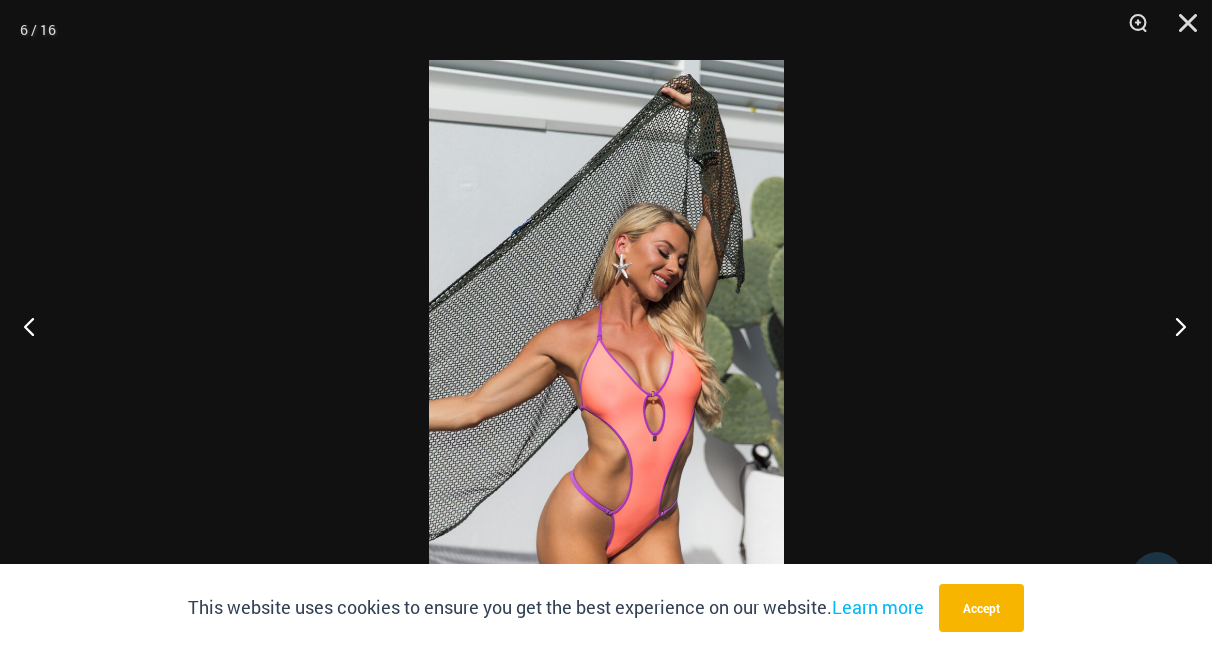click at bounding box center [1174, 326] 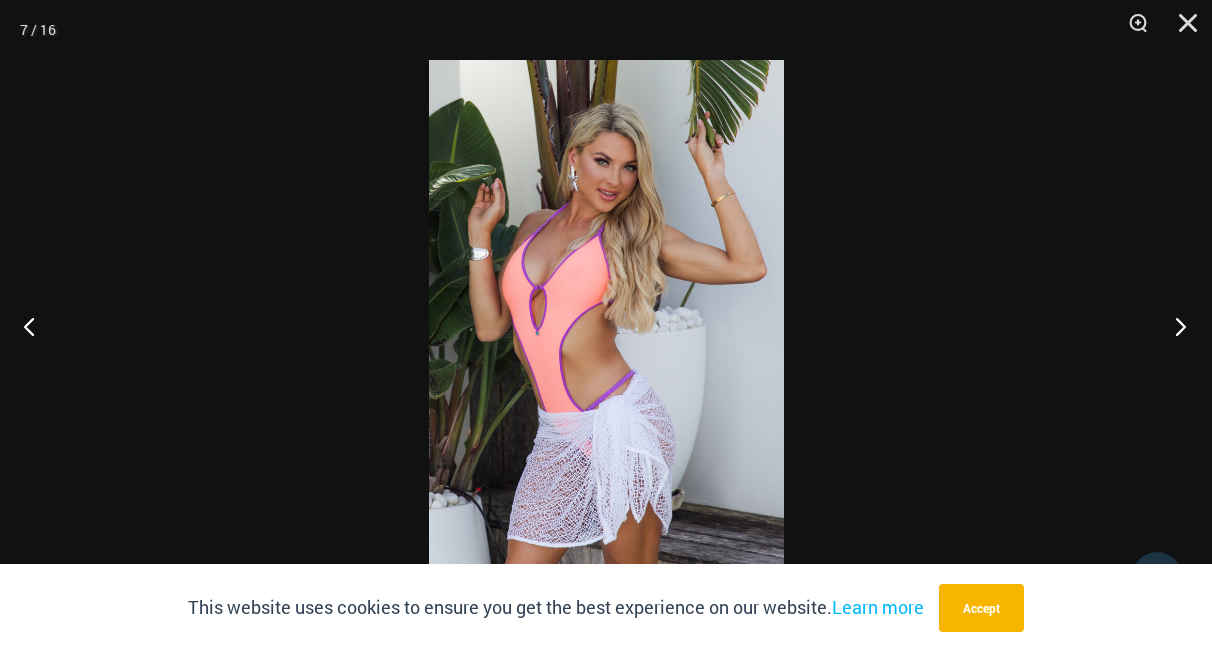 click at bounding box center (1174, 326) 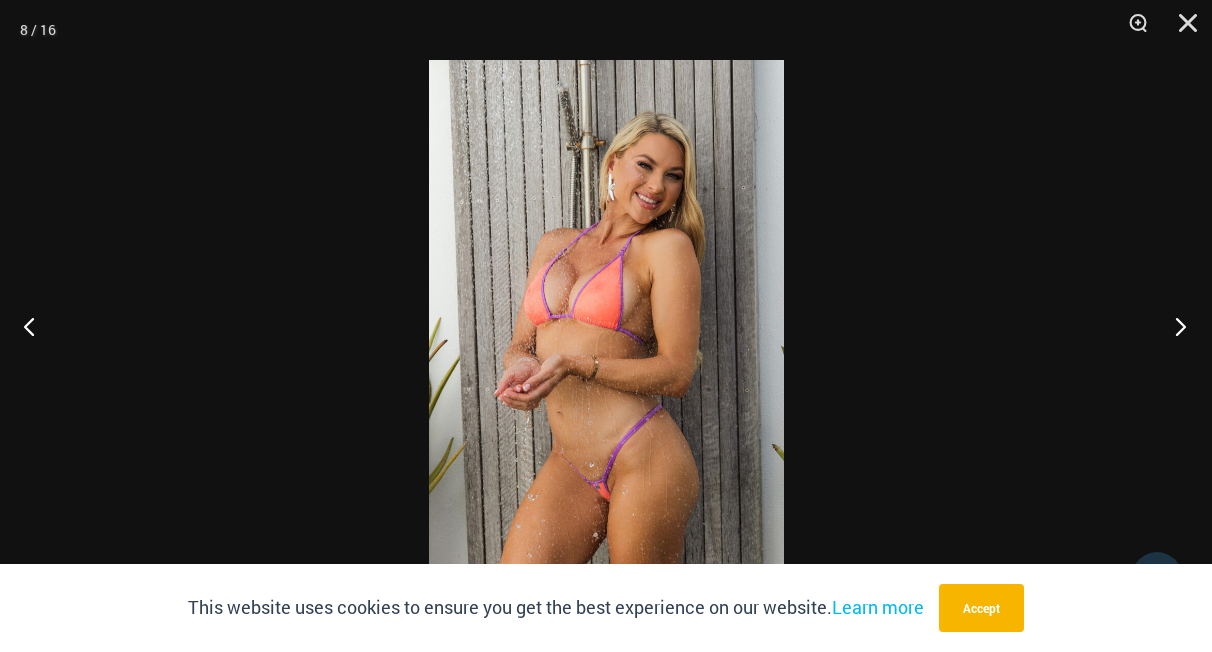 click at bounding box center (1174, 326) 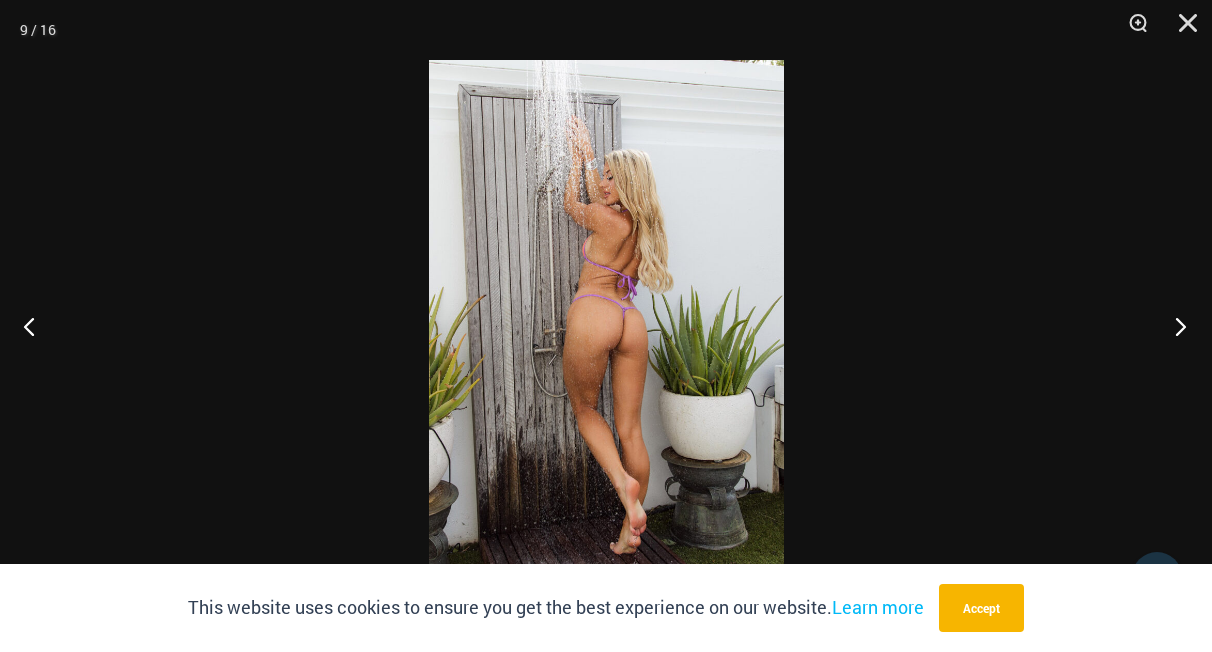 click at bounding box center [1174, 326] 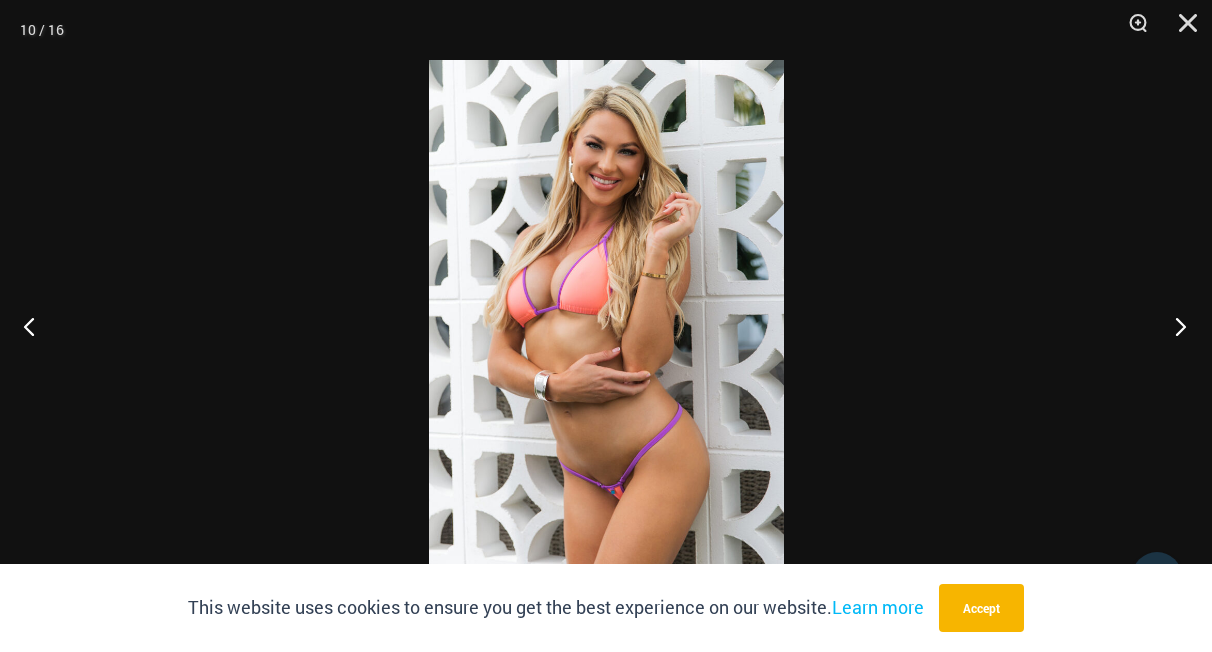 click at bounding box center [1174, 326] 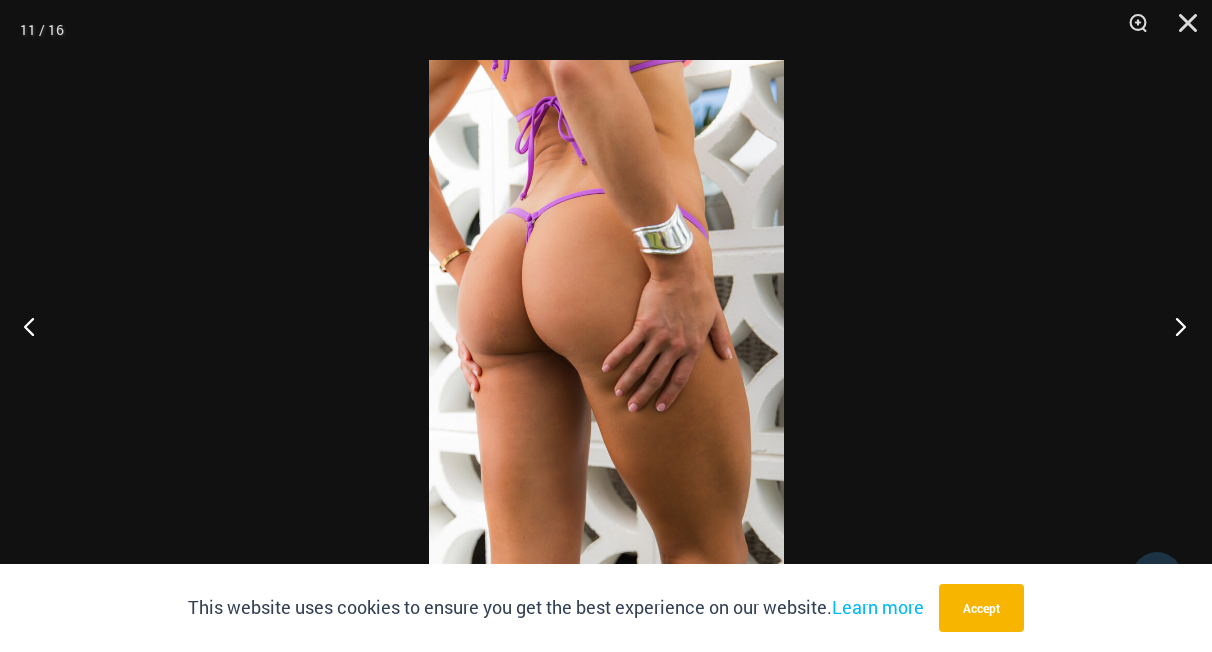 click at bounding box center (1174, 326) 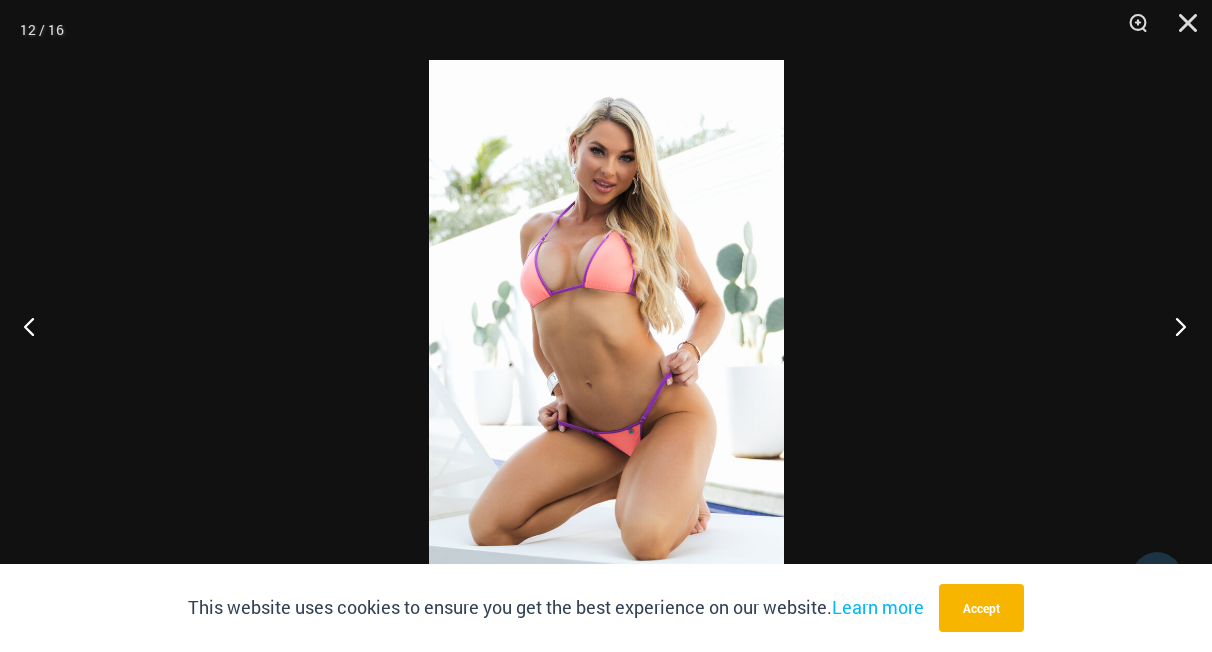 click at bounding box center [1174, 326] 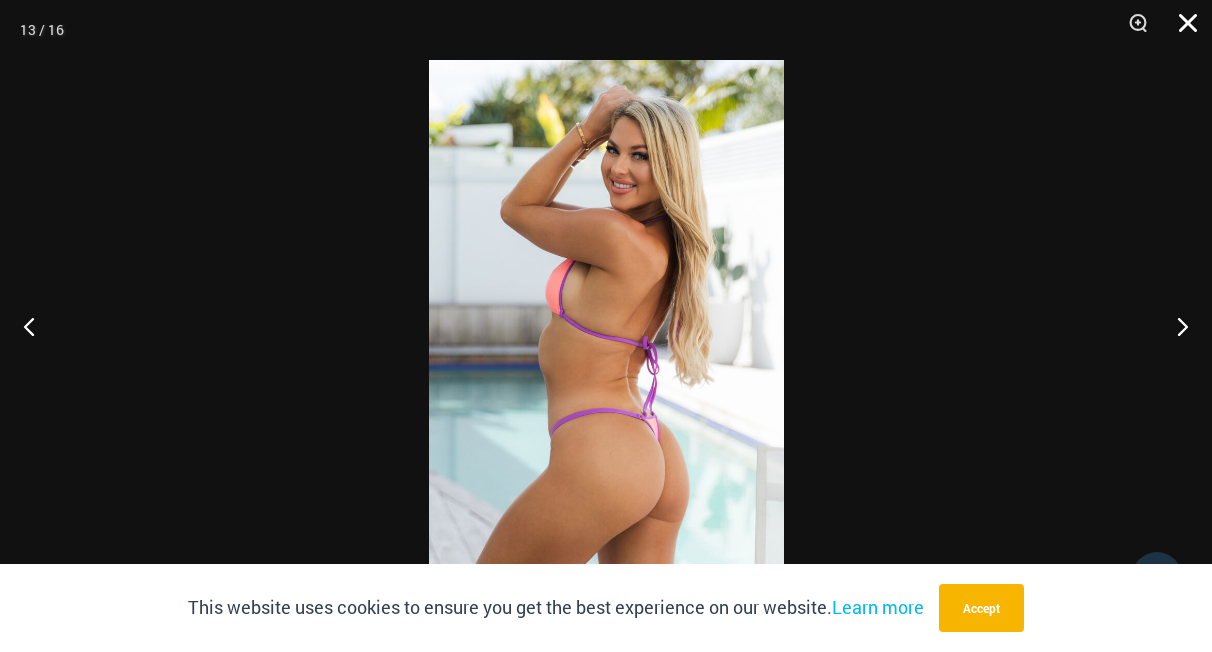 click at bounding box center [1181, 30] 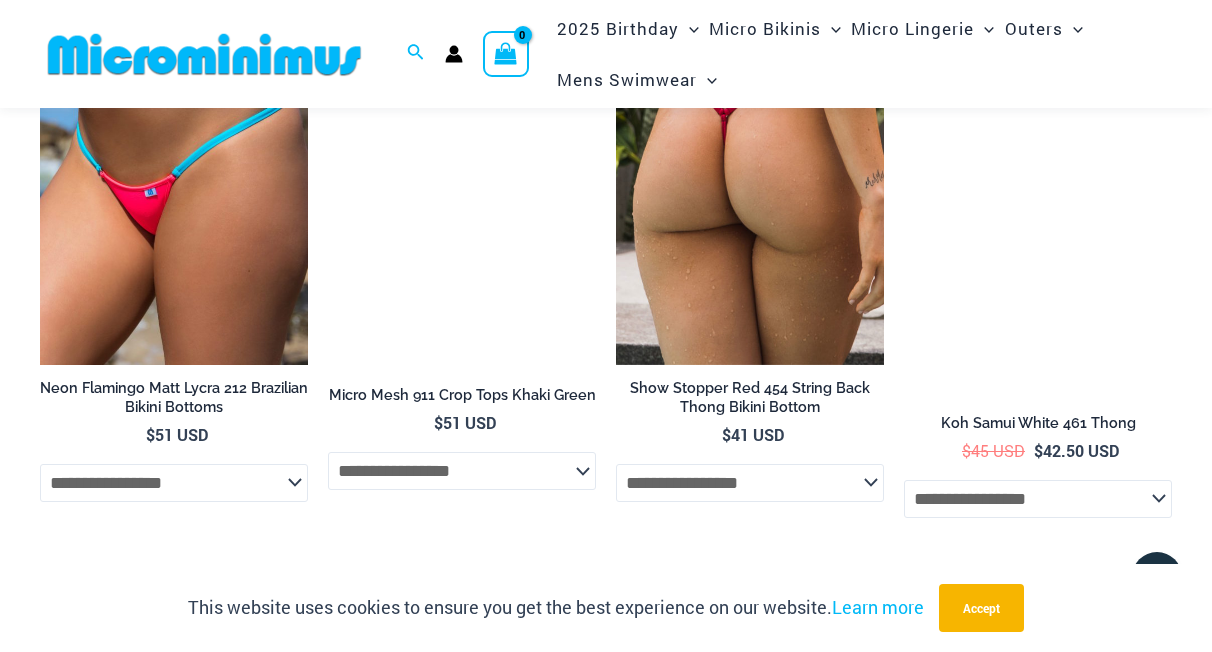 scroll, scrollTop: 4479, scrollLeft: 0, axis: vertical 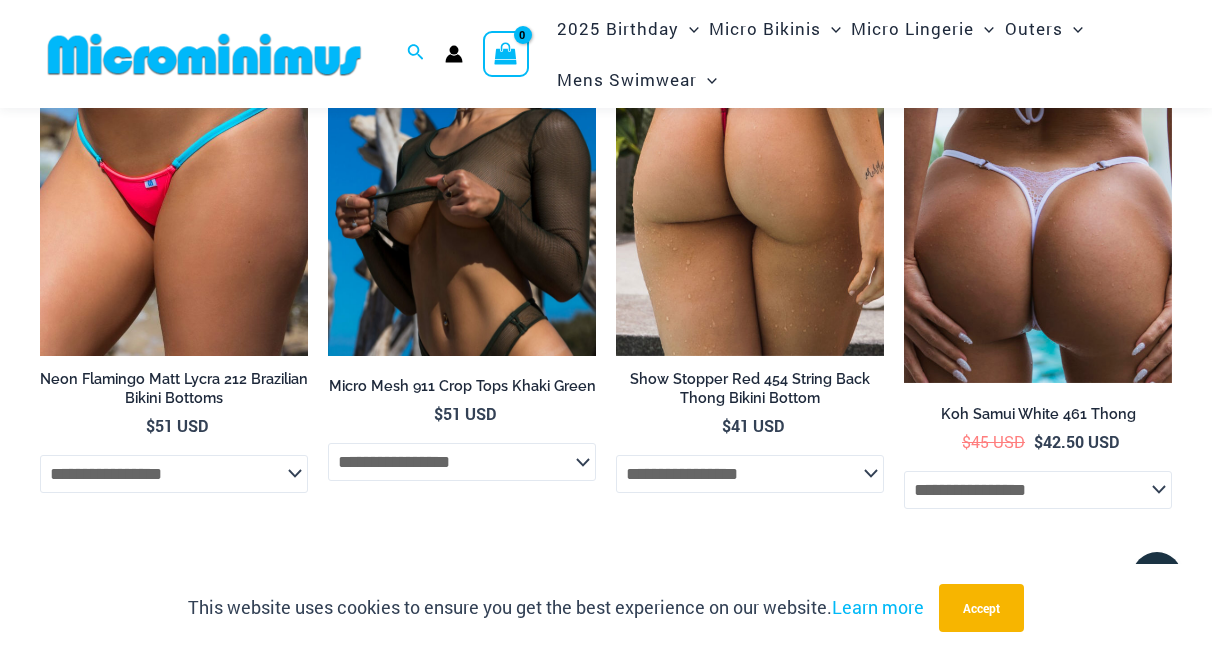 click at bounding box center [462, 155] 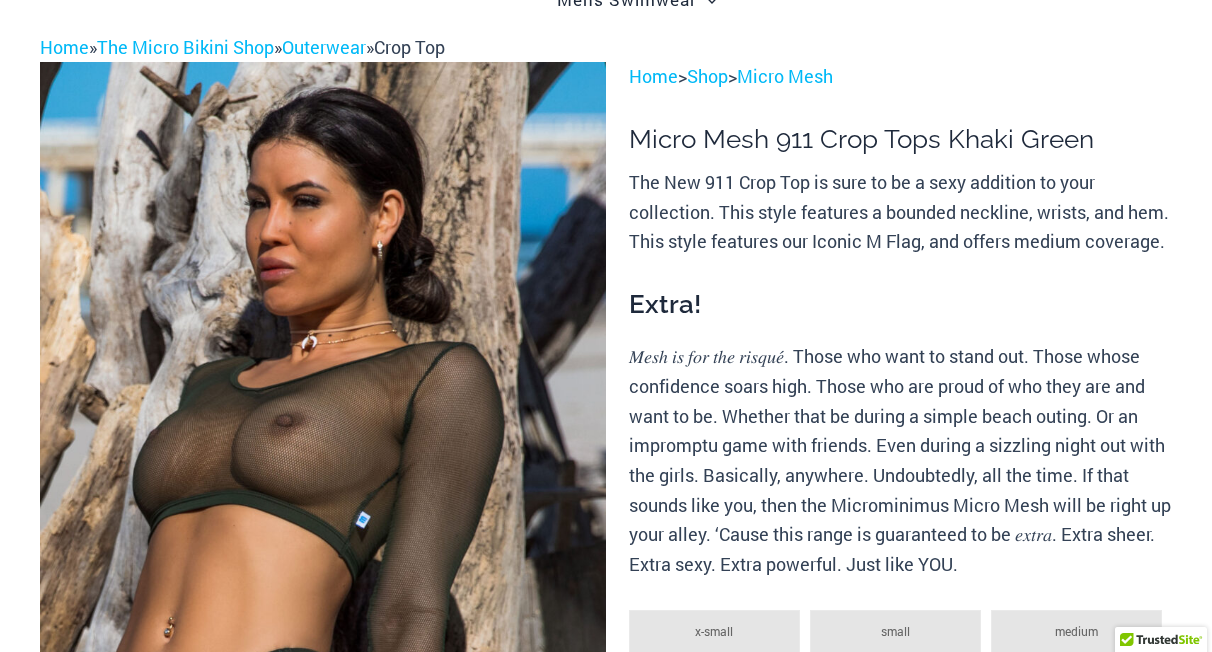 click at bounding box center (323, 486) 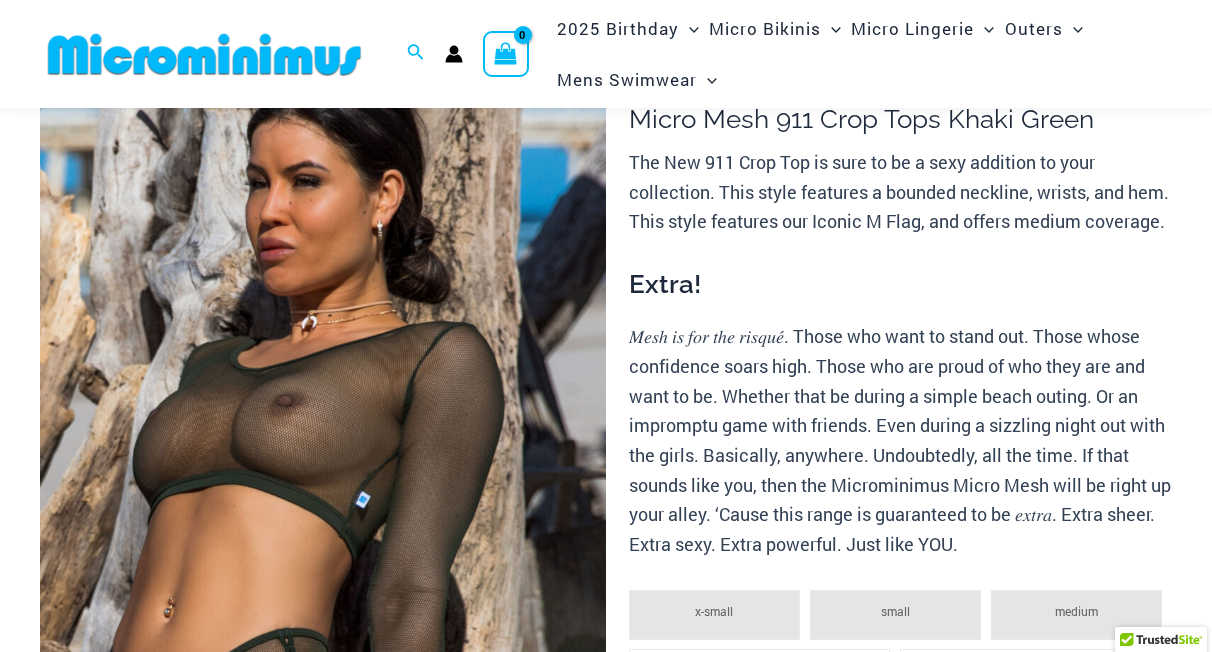 scroll, scrollTop: 125, scrollLeft: 0, axis: vertical 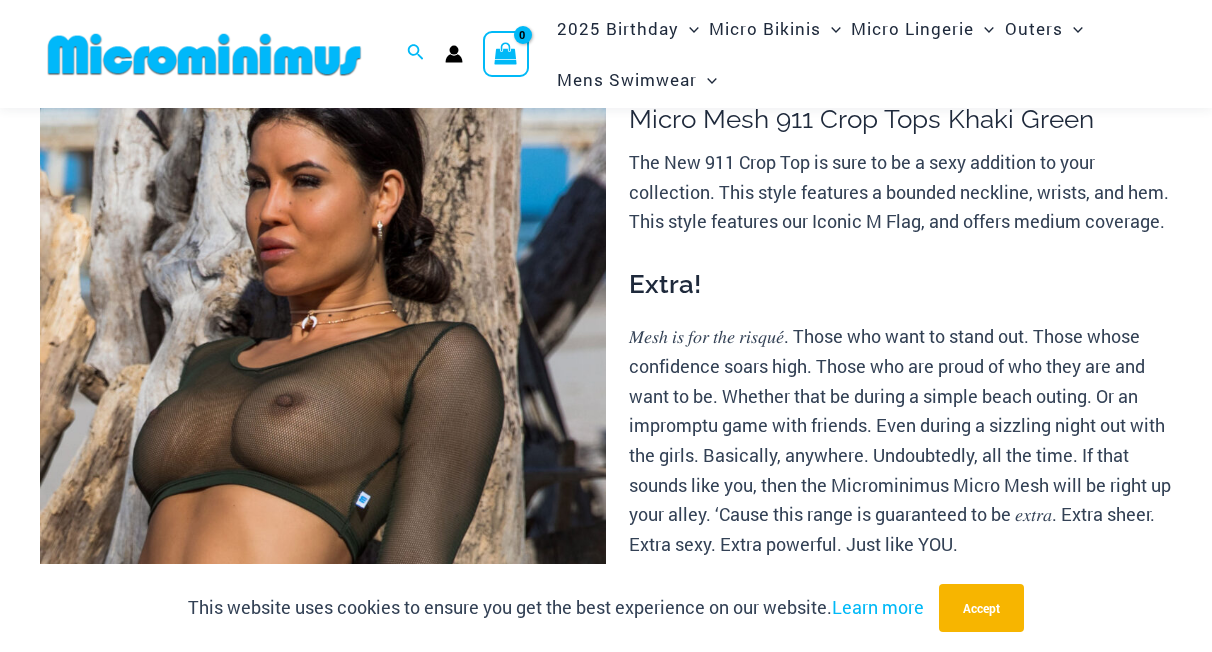 click at bounding box center (323, 466) 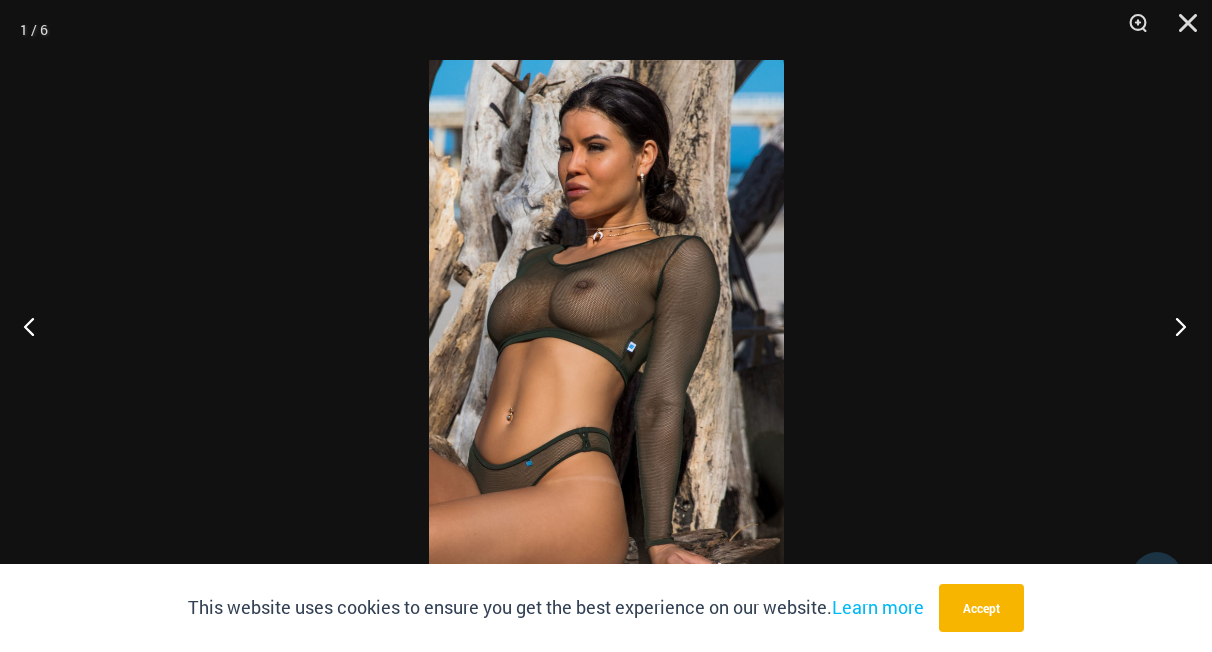 click at bounding box center (1174, 326) 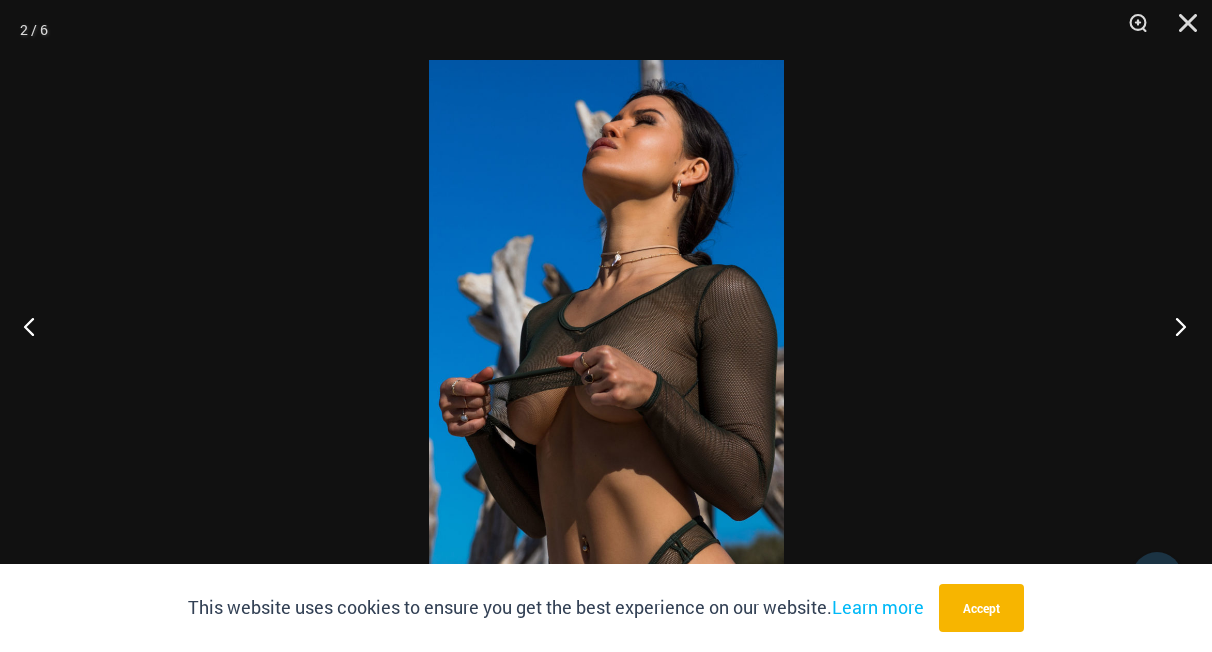click at bounding box center [1174, 326] 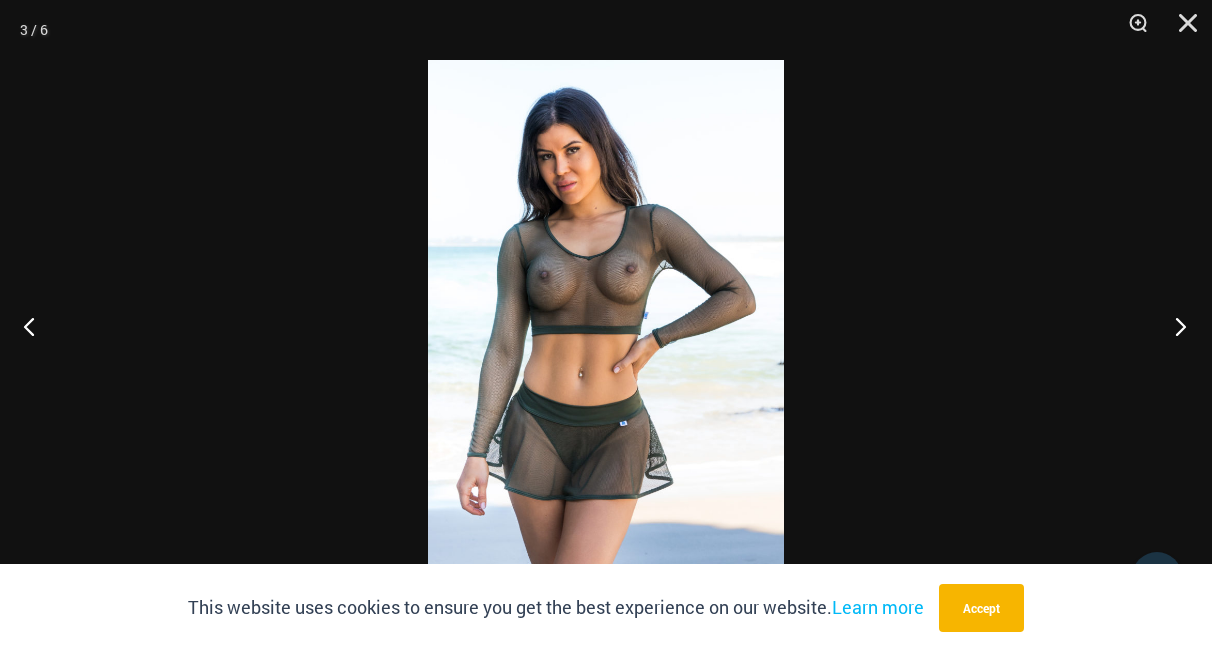 click at bounding box center (1174, 326) 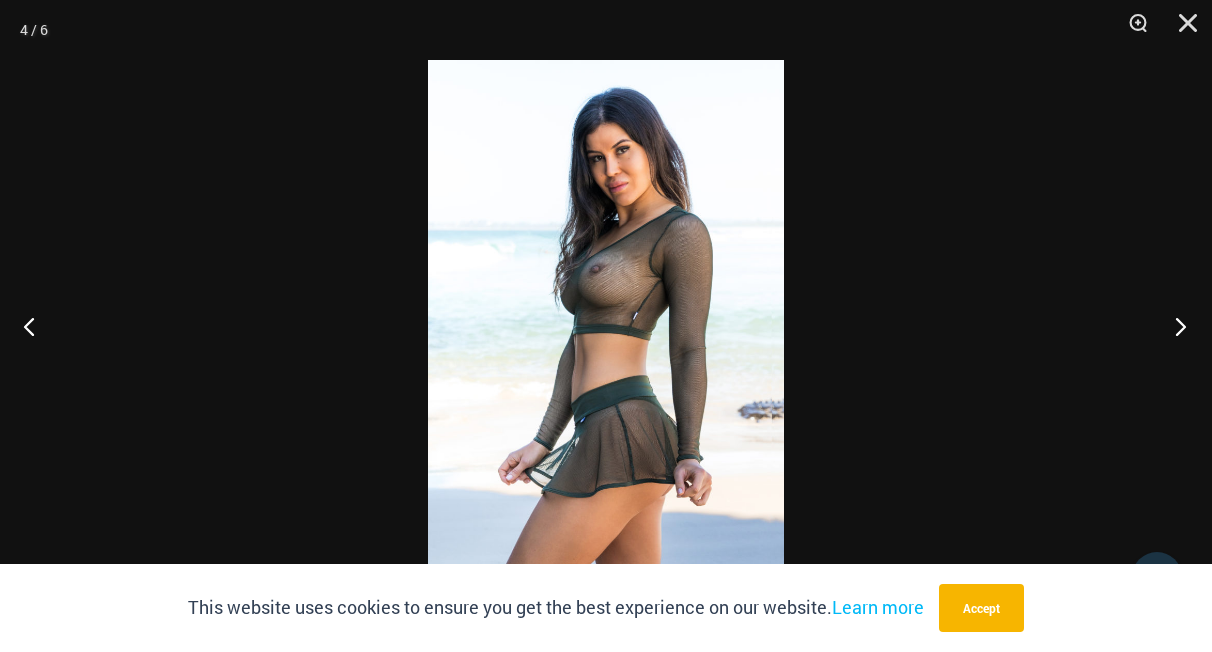 click at bounding box center [1174, 326] 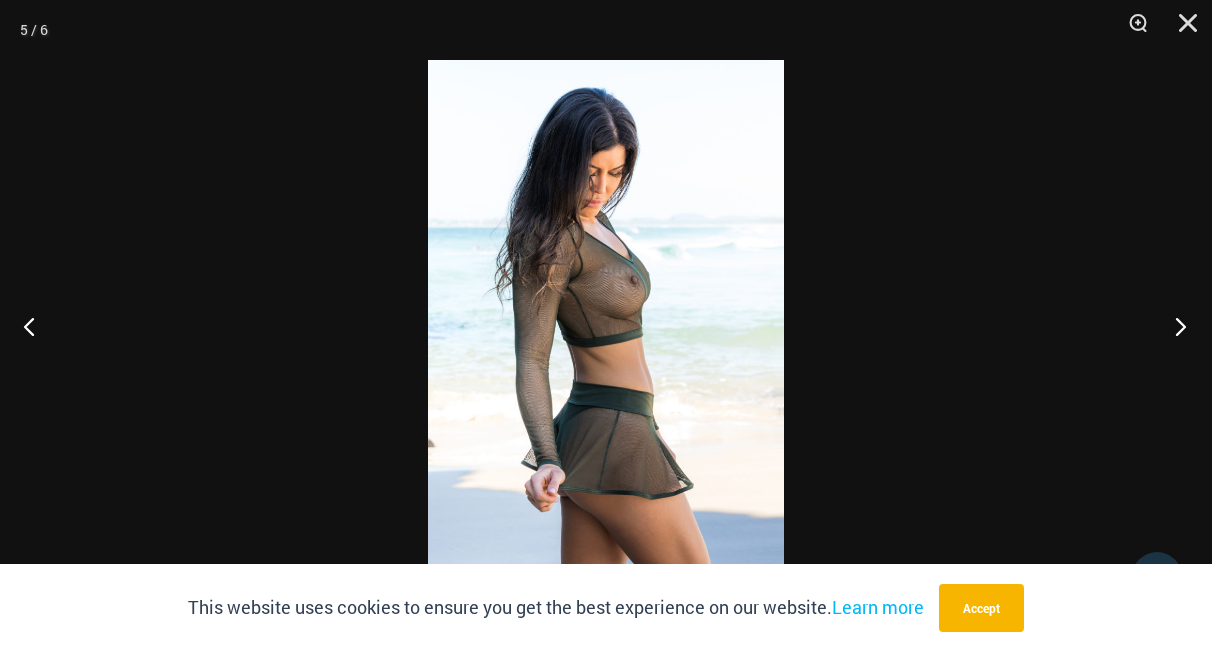 click at bounding box center [1174, 326] 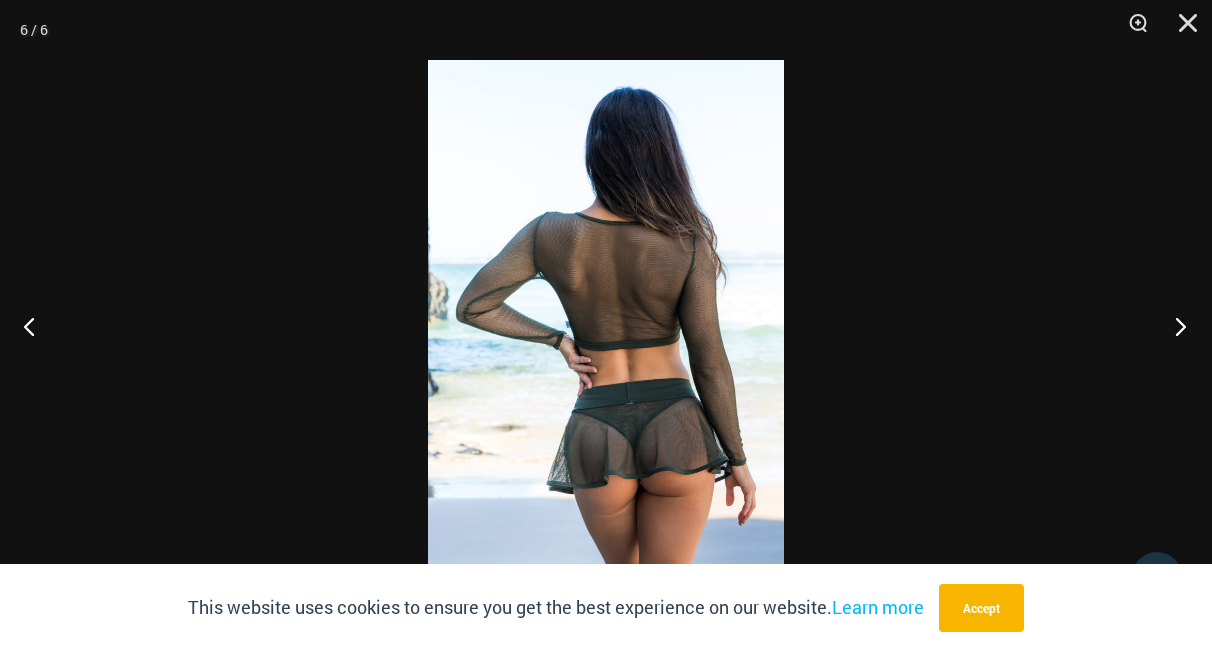 click at bounding box center (1174, 326) 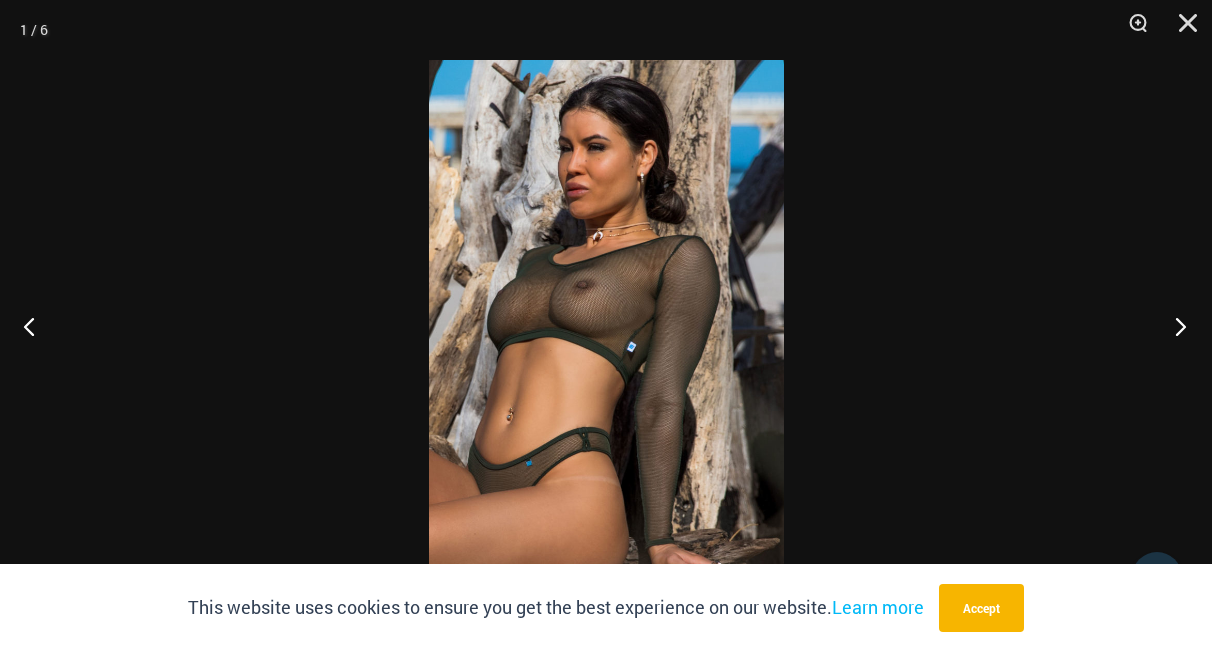 click at bounding box center (1174, 326) 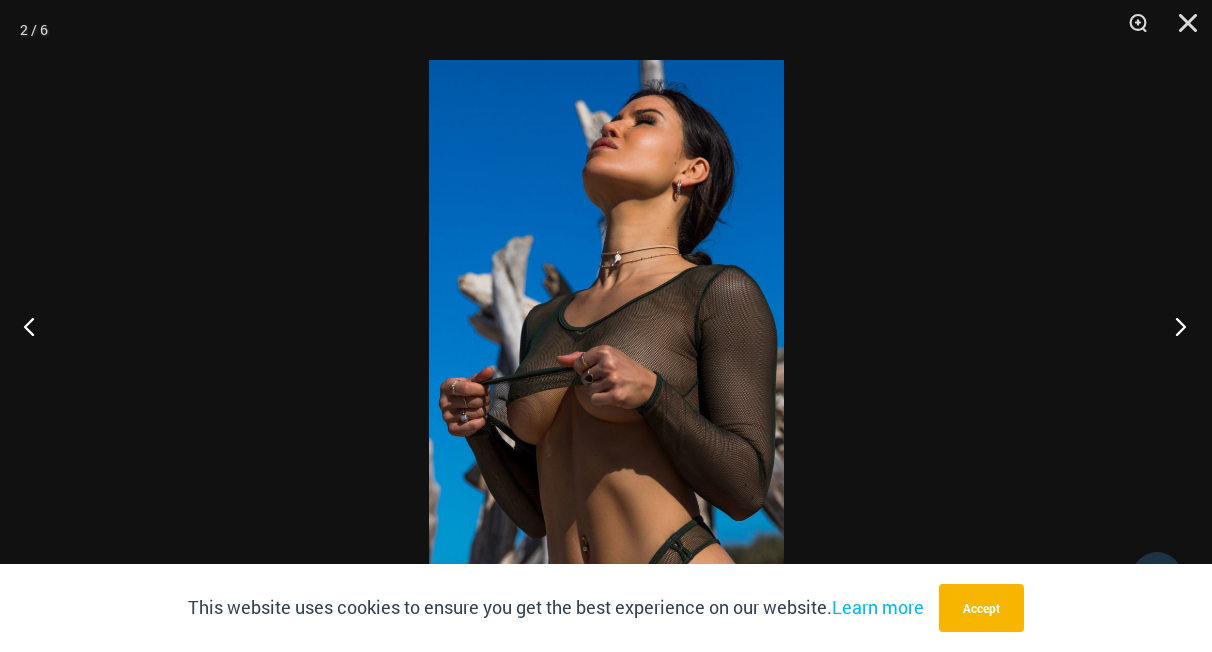 click at bounding box center (1174, 326) 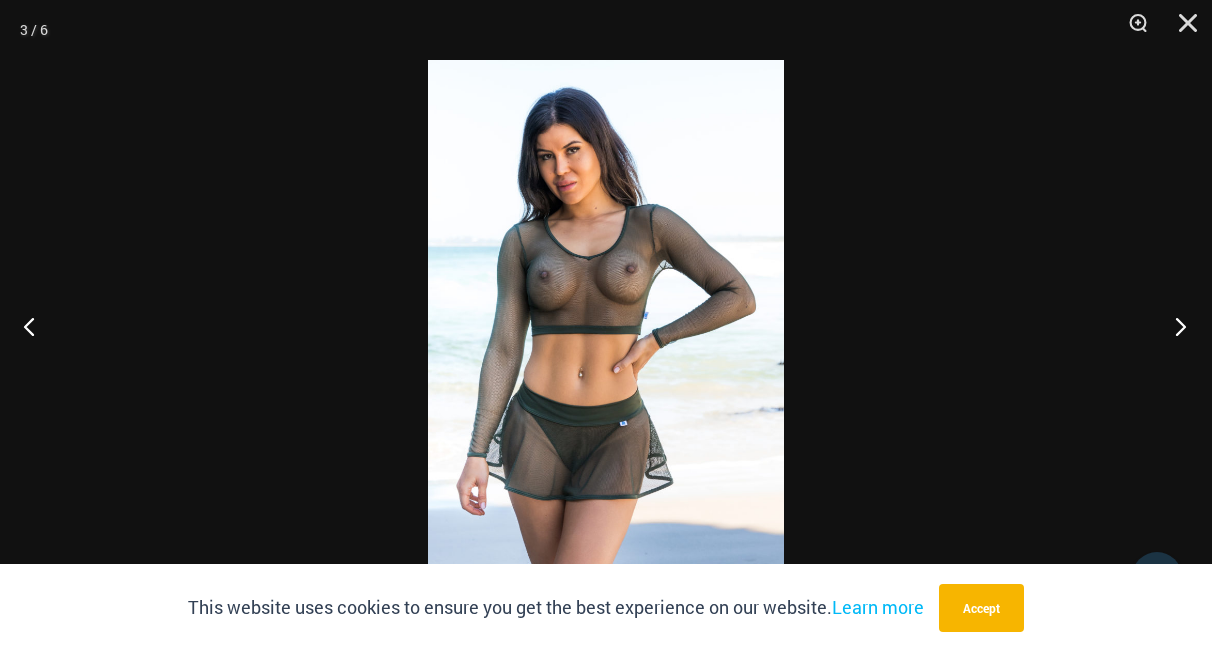 click at bounding box center [1174, 326] 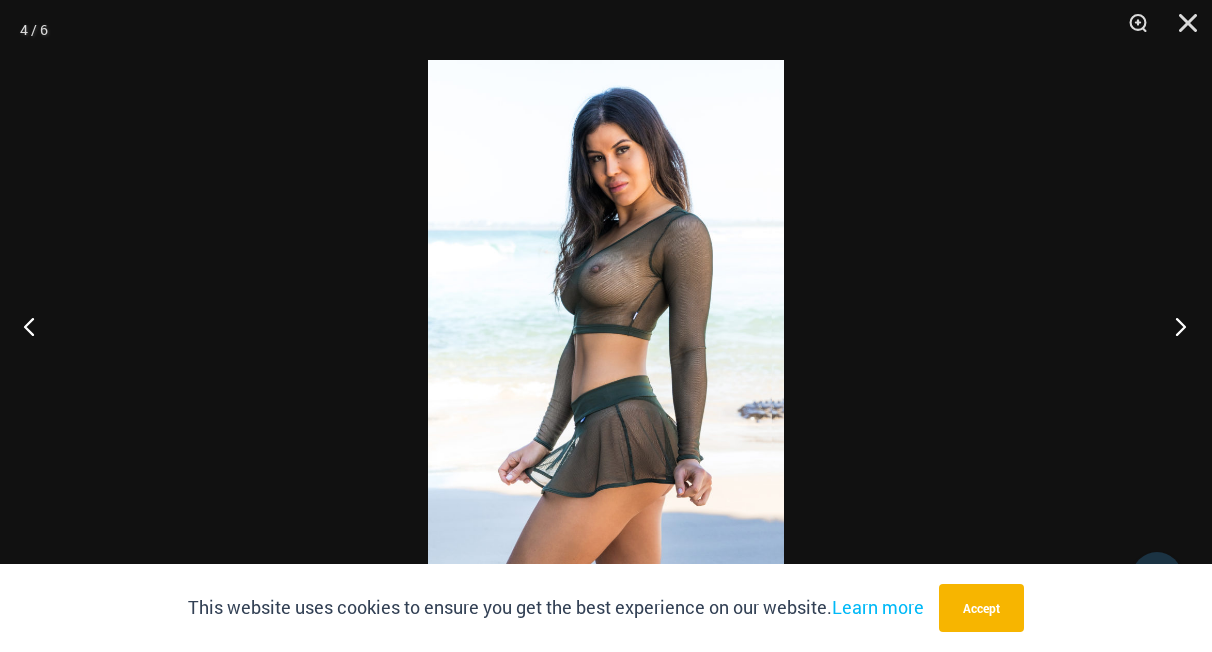 click at bounding box center [1174, 326] 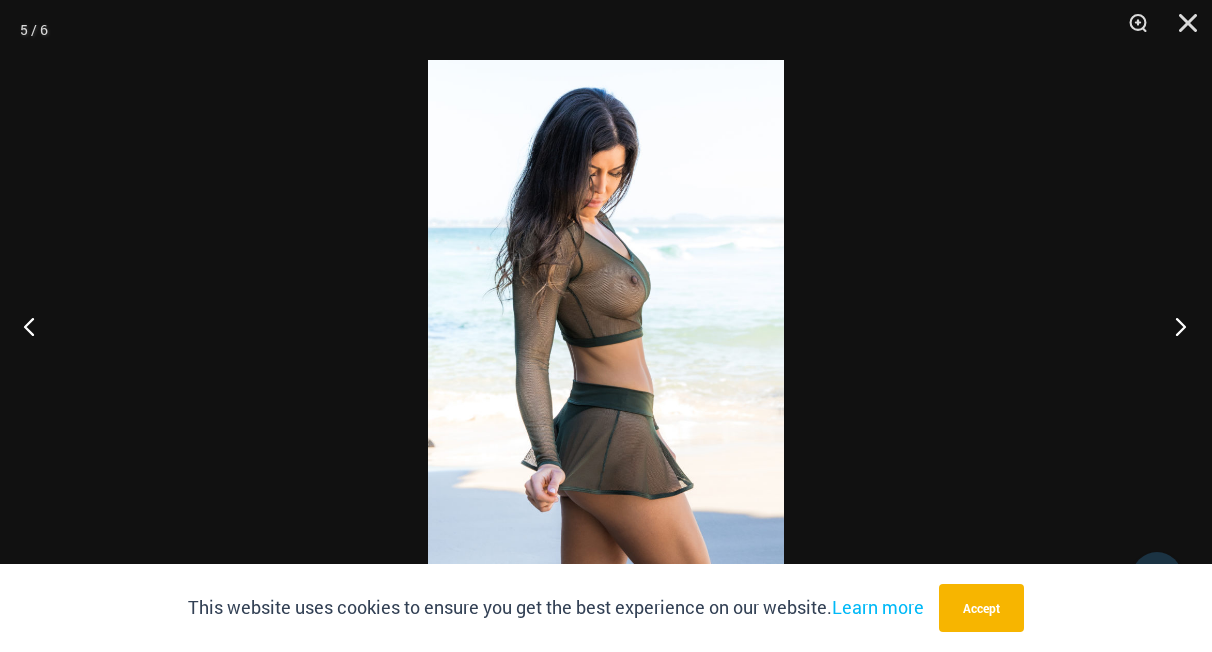 click at bounding box center [1174, 326] 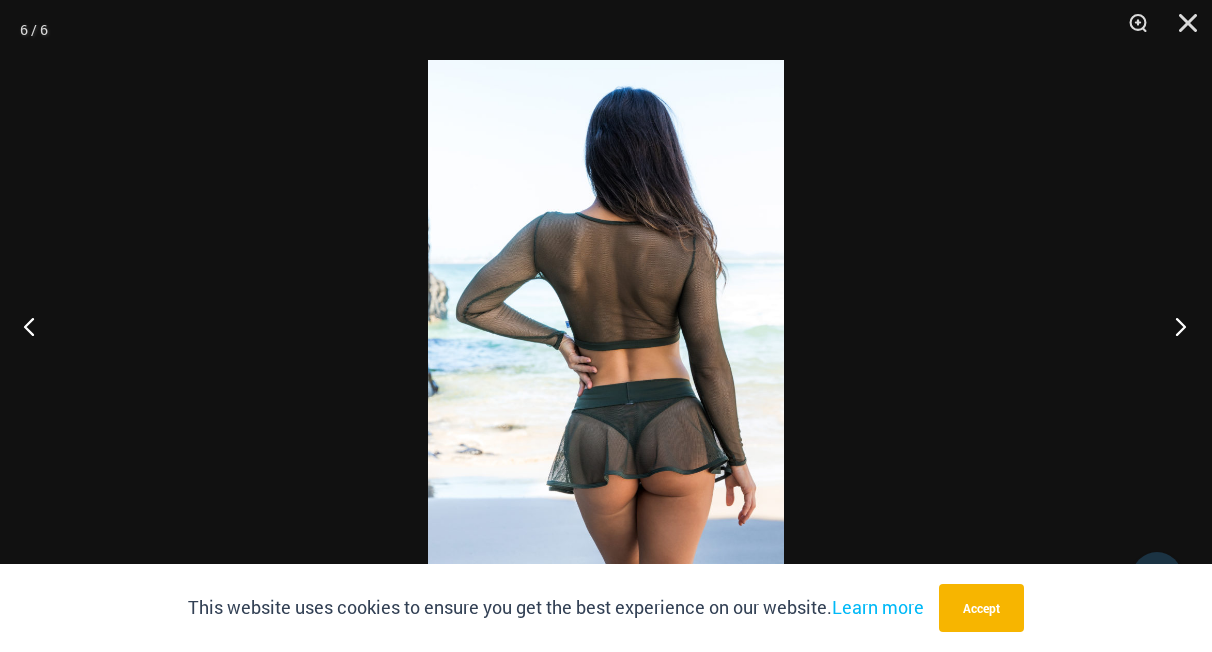 click at bounding box center [1174, 326] 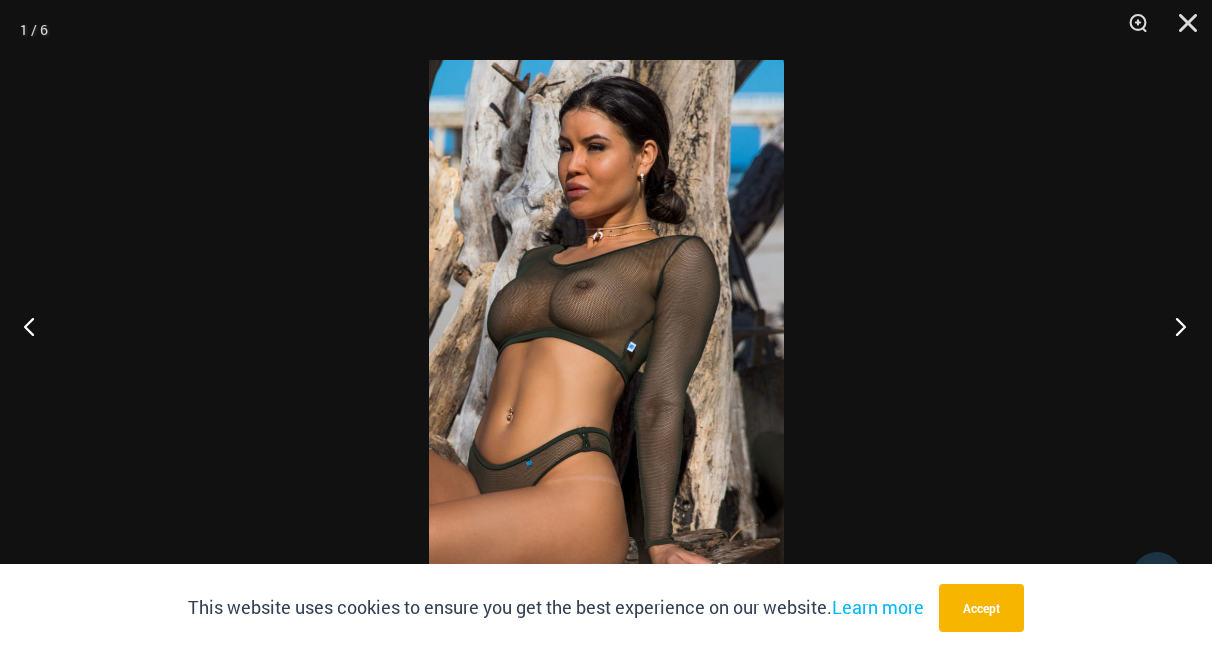 click at bounding box center (1174, 326) 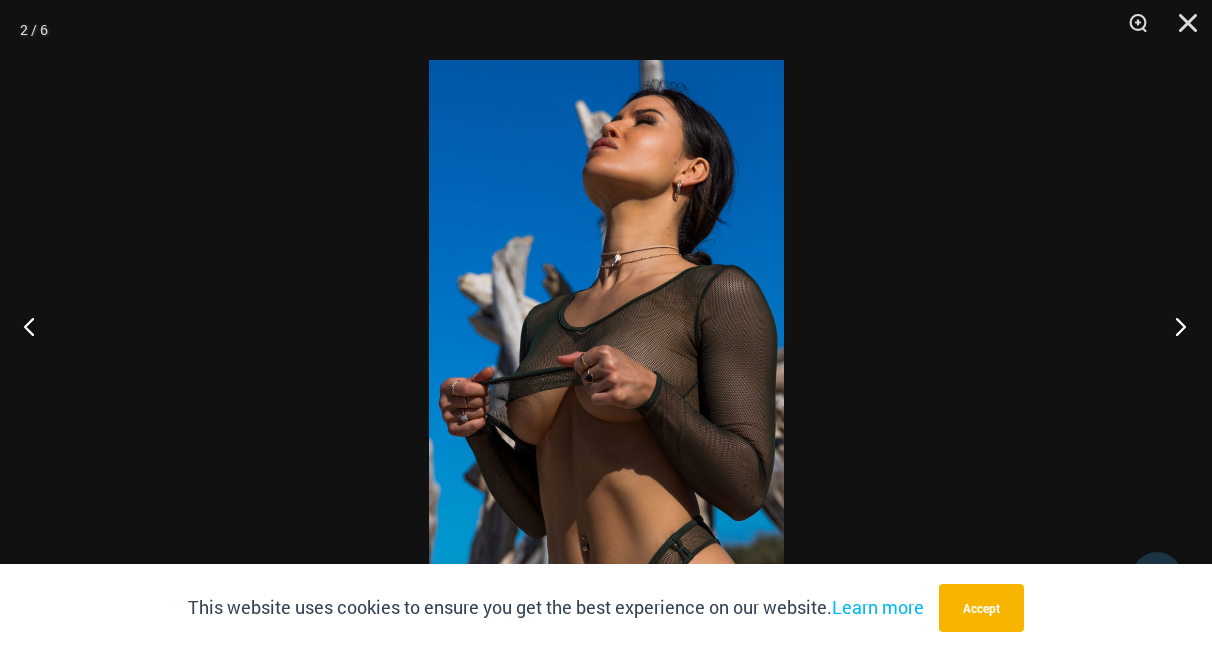 click at bounding box center [1174, 326] 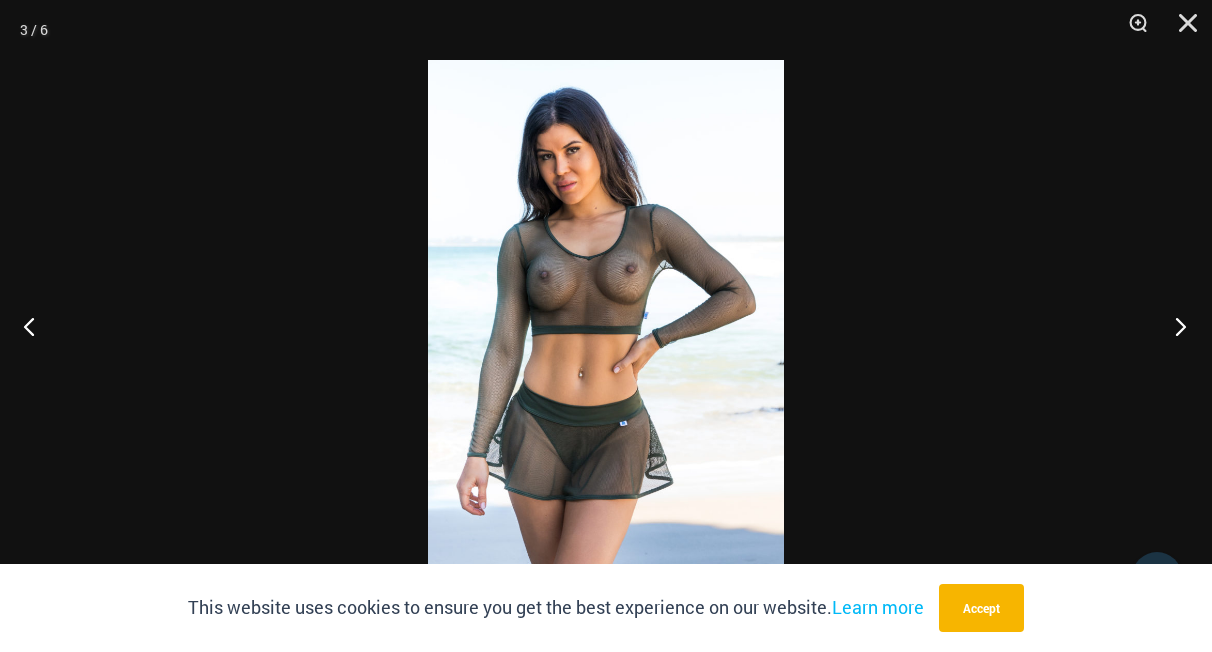 click at bounding box center [1174, 326] 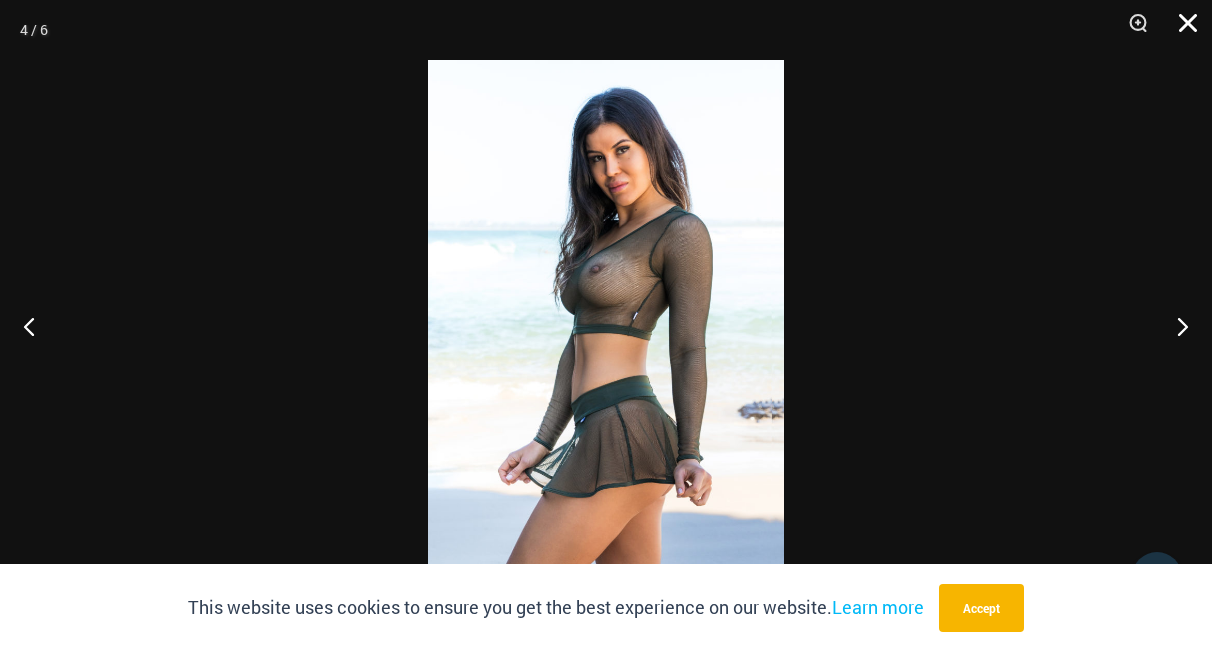 click at bounding box center (1181, 30) 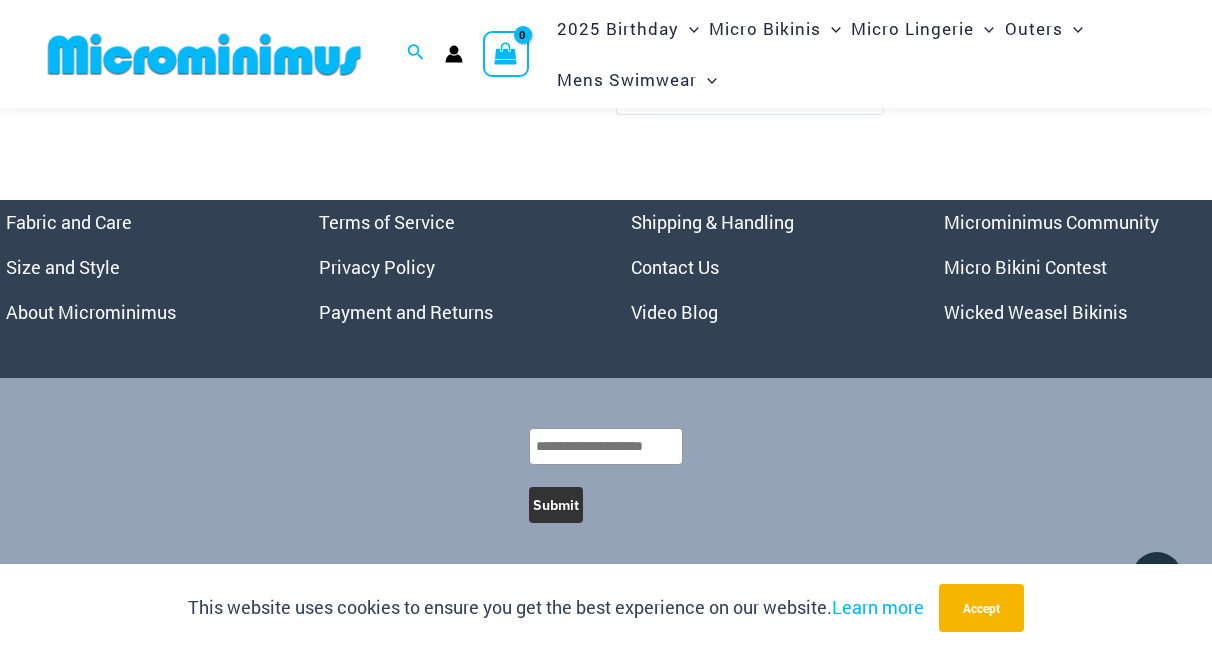 scroll, scrollTop: 6996, scrollLeft: 0, axis: vertical 